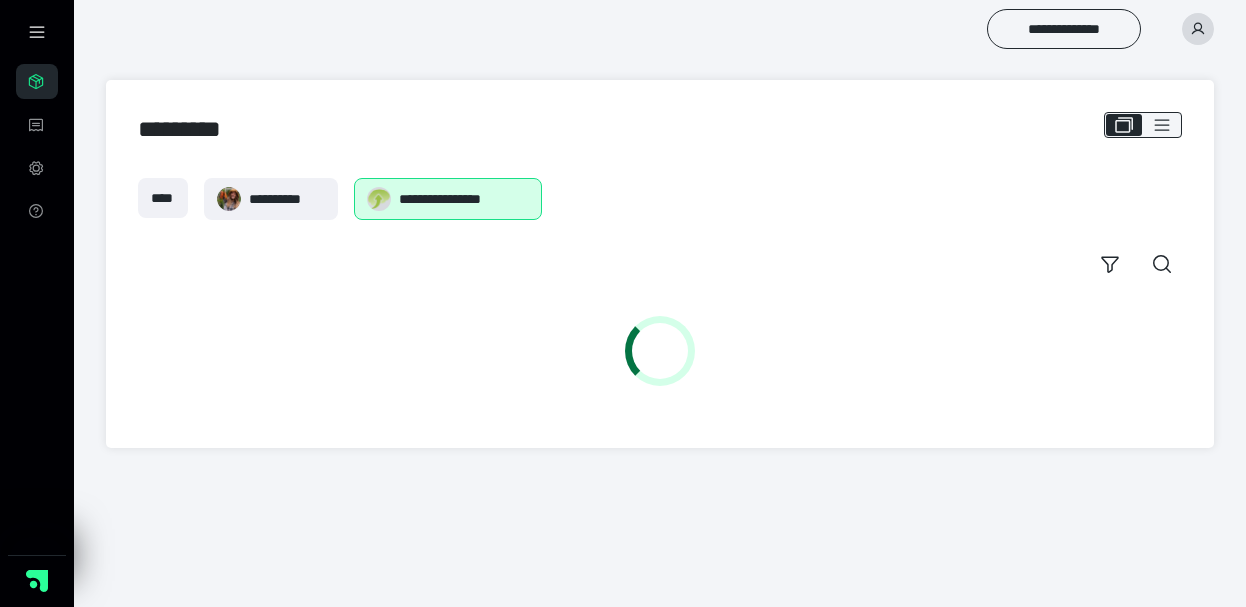 scroll, scrollTop: 0, scrollLeft: 0, axis: both 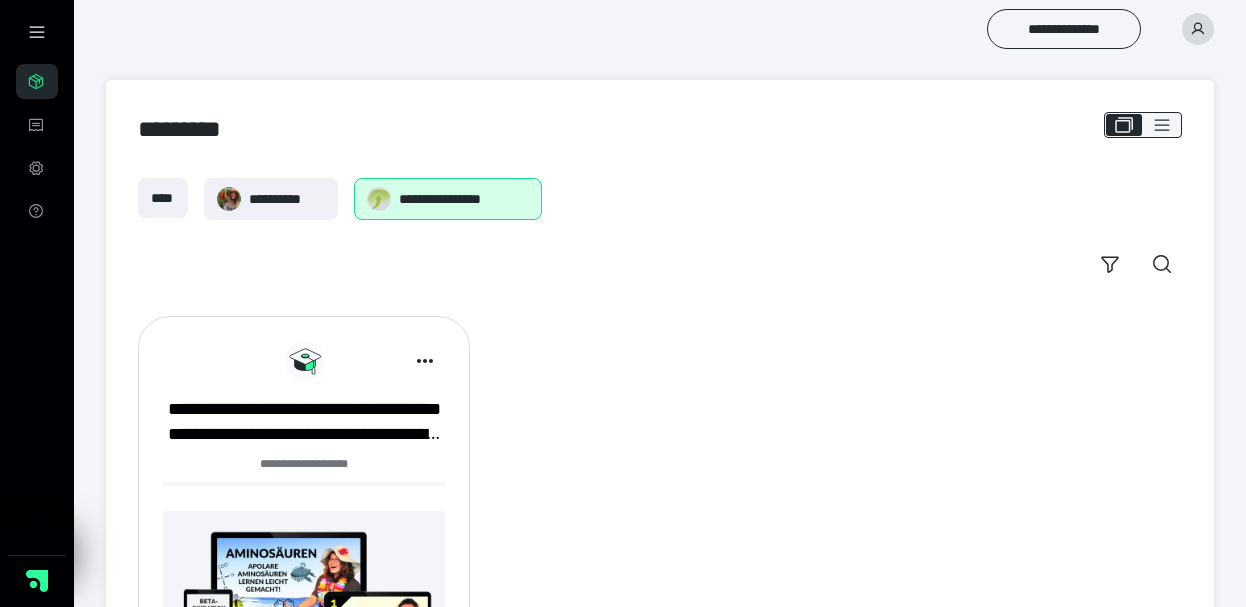 click at bounding box center [304, 361] 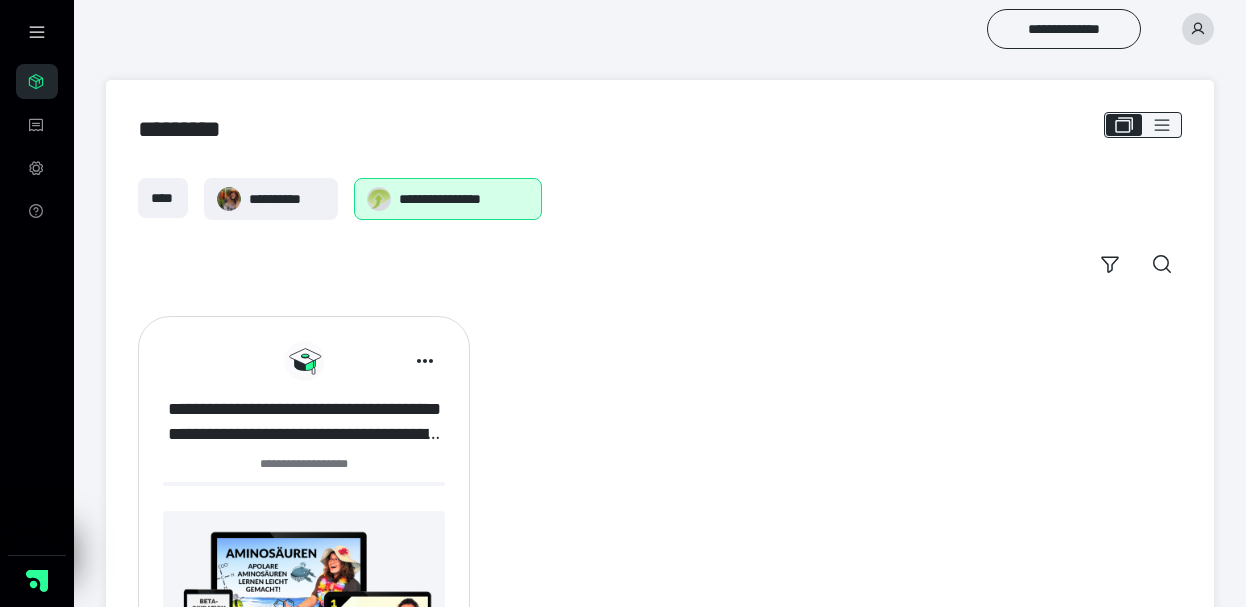 click on "**********" at bounding box center (304, 422) 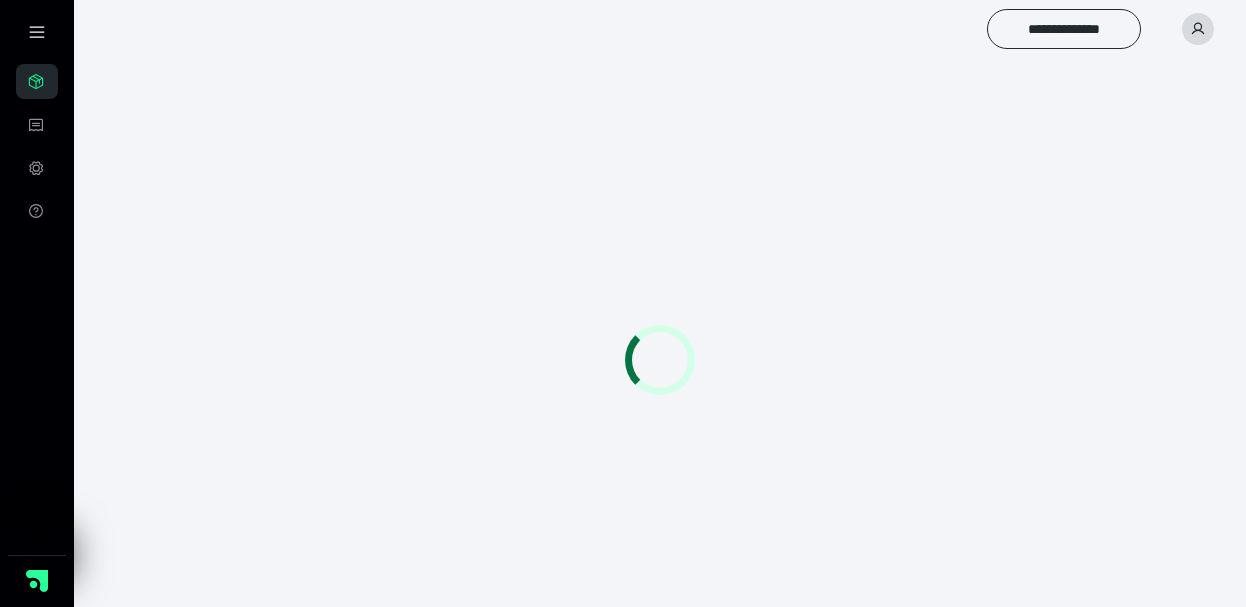 scroll, scrollTop: 0, scrollLeft: 0, axis: both 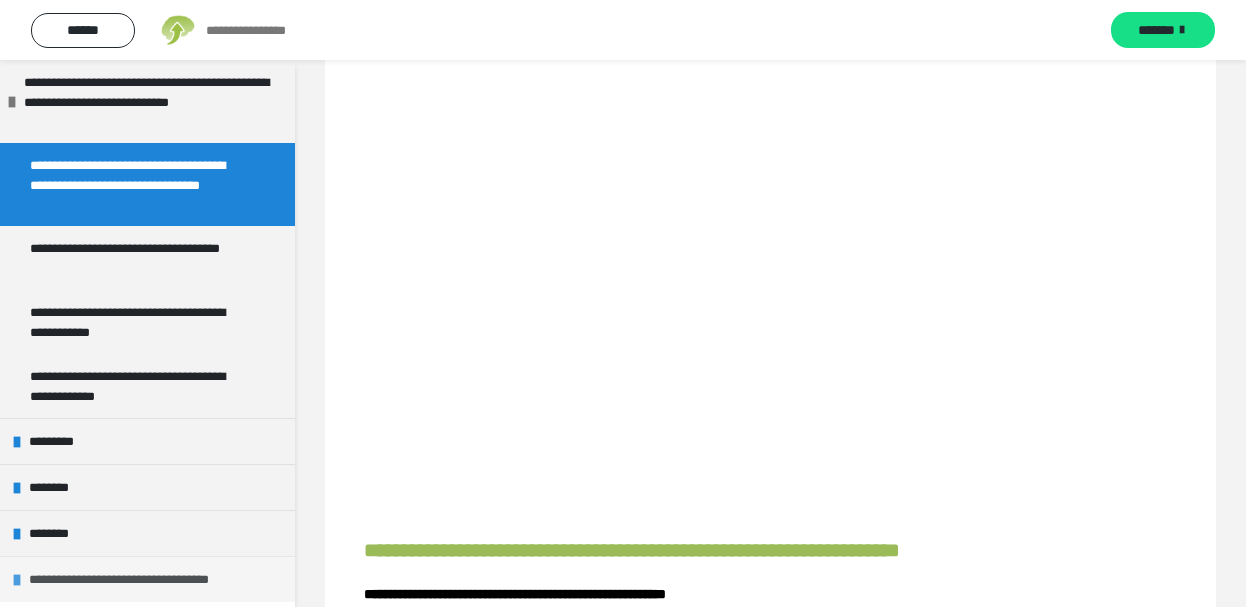 click at bounding box center (17, 580) 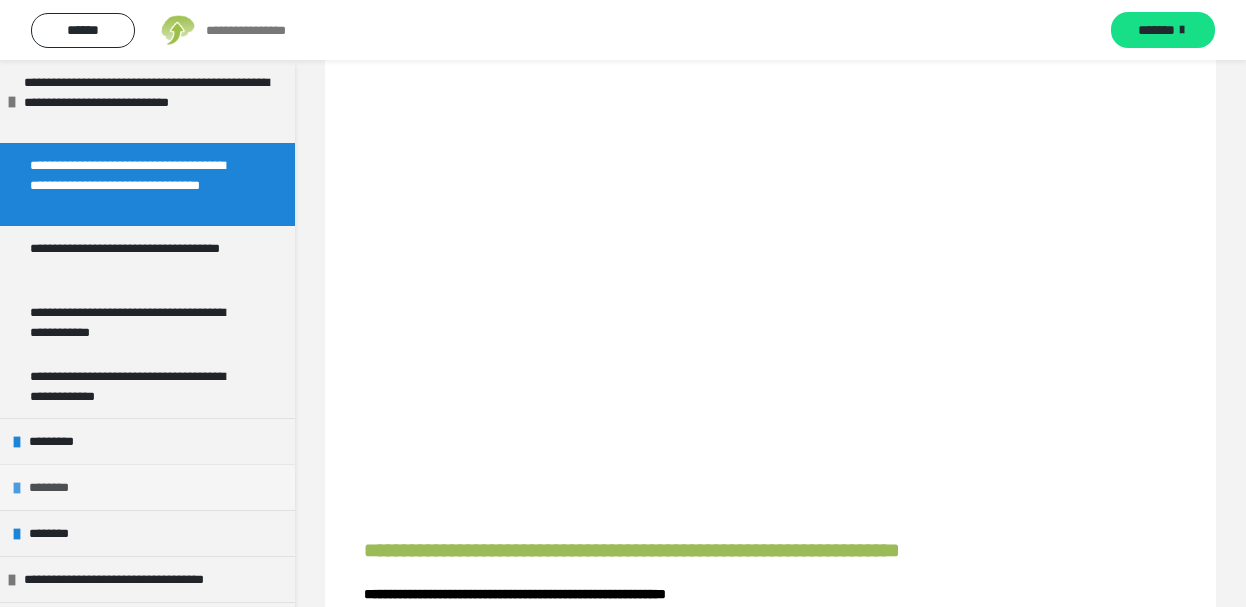 click at bounding box center (17, 488) 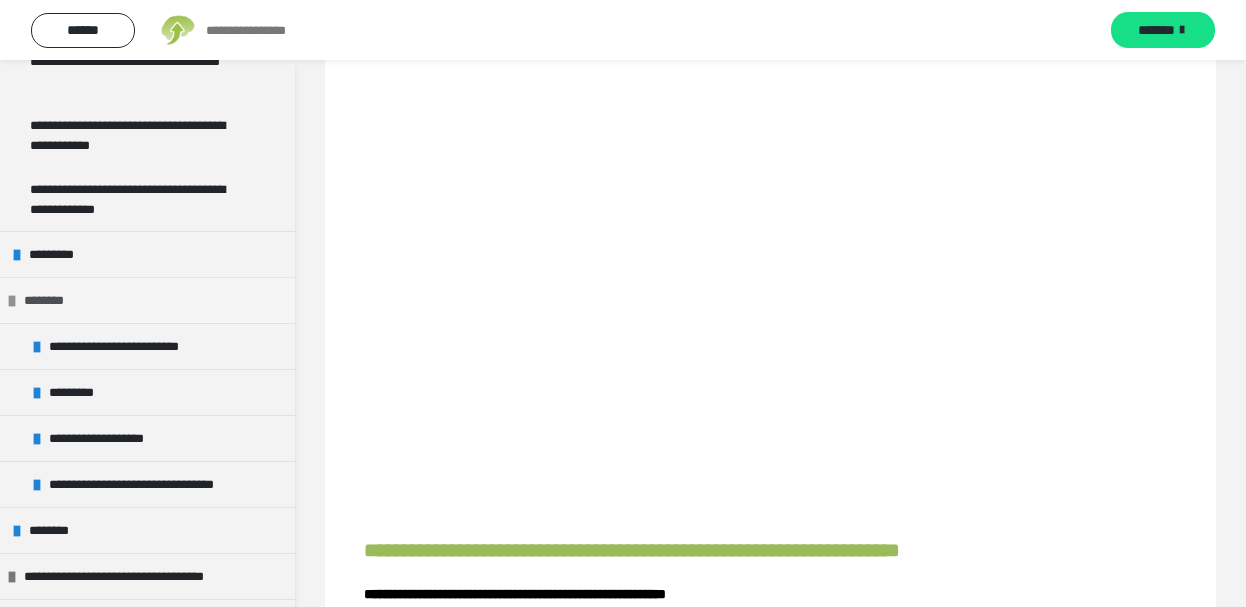 scroll, scrollTop: 388, scrollLeft: 0, axis: vertical 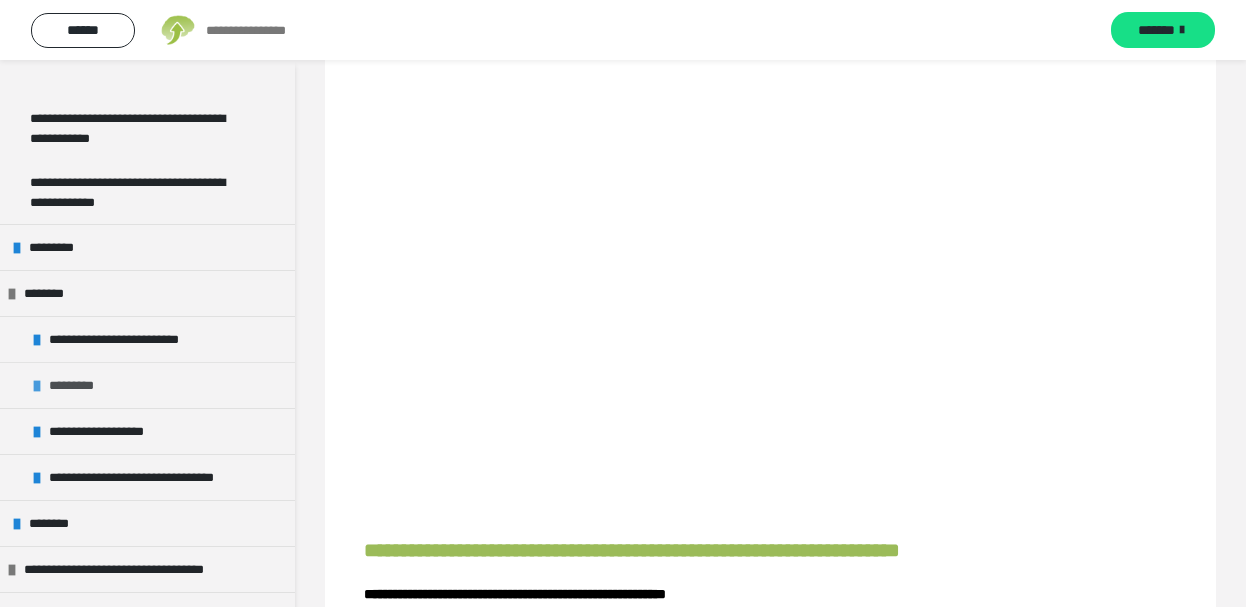 click at bounding box center [37, 386] 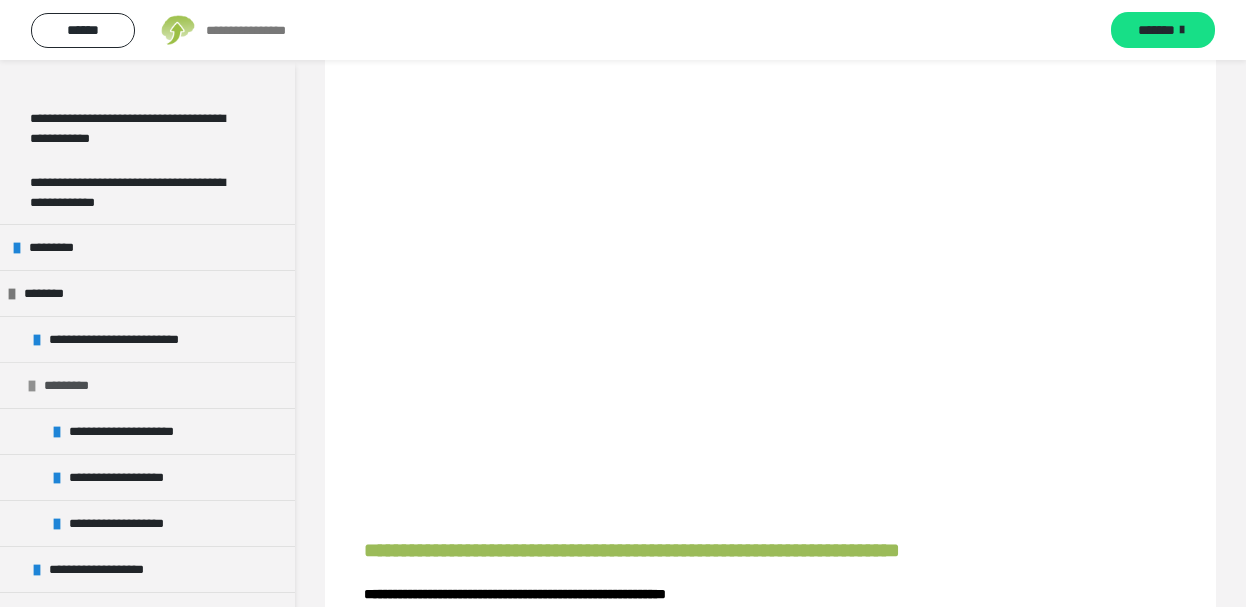click at bounding box center [32, 386] 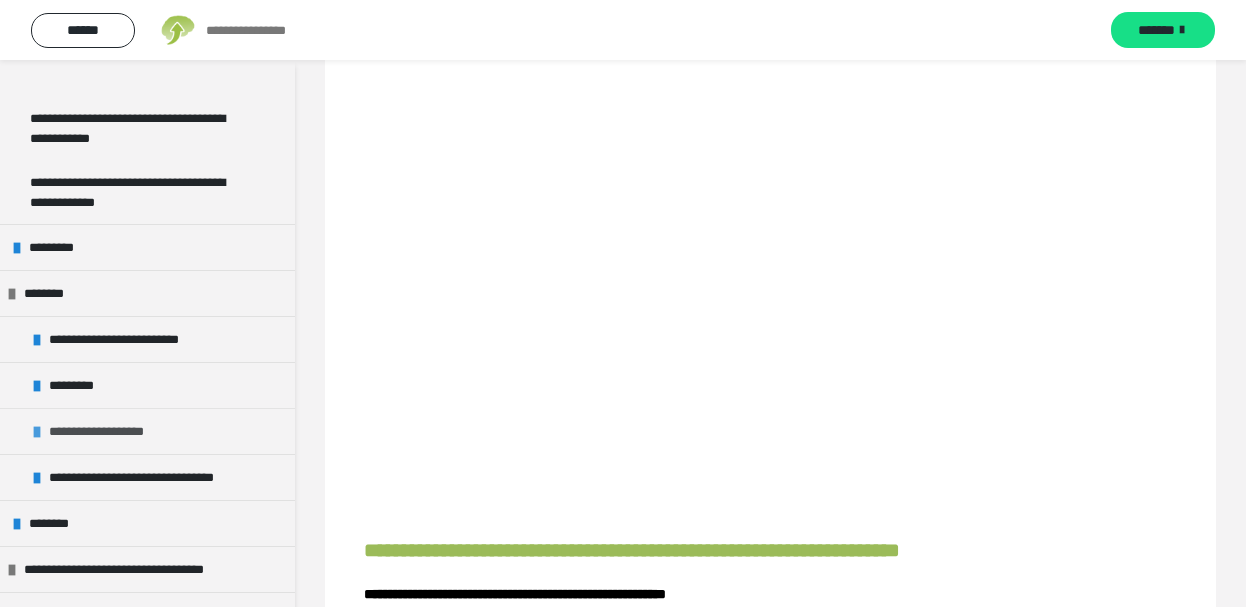 click on "**********" at bounding box center (147, 431) 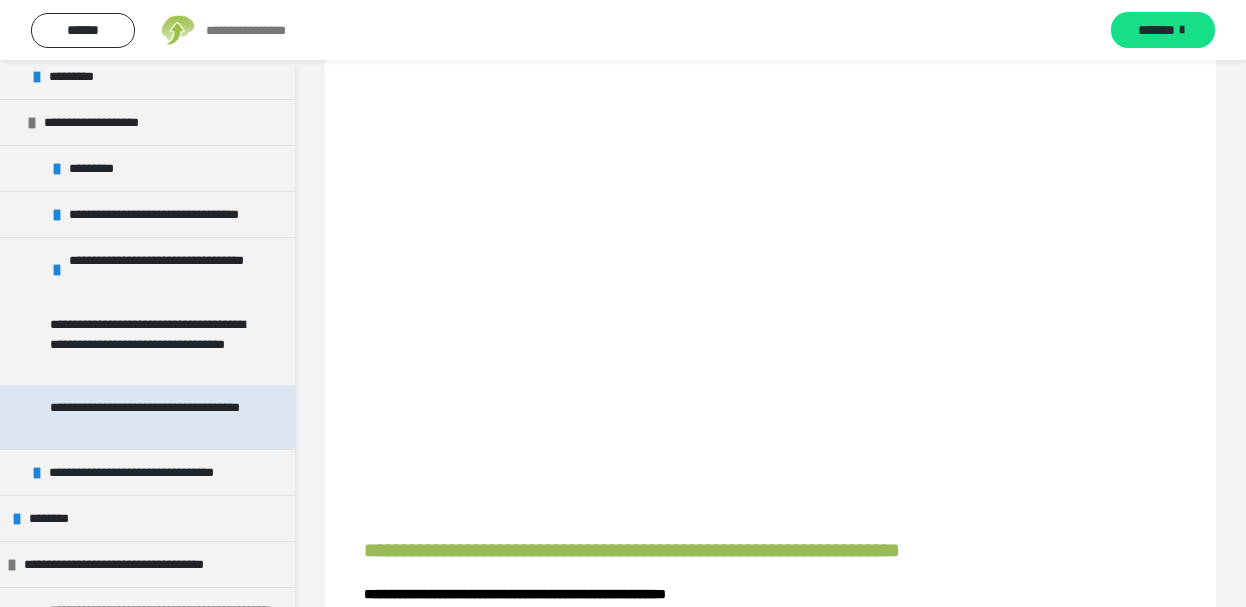scroll, scrollTop: 699, scrollLeft: 0, axis: vertical 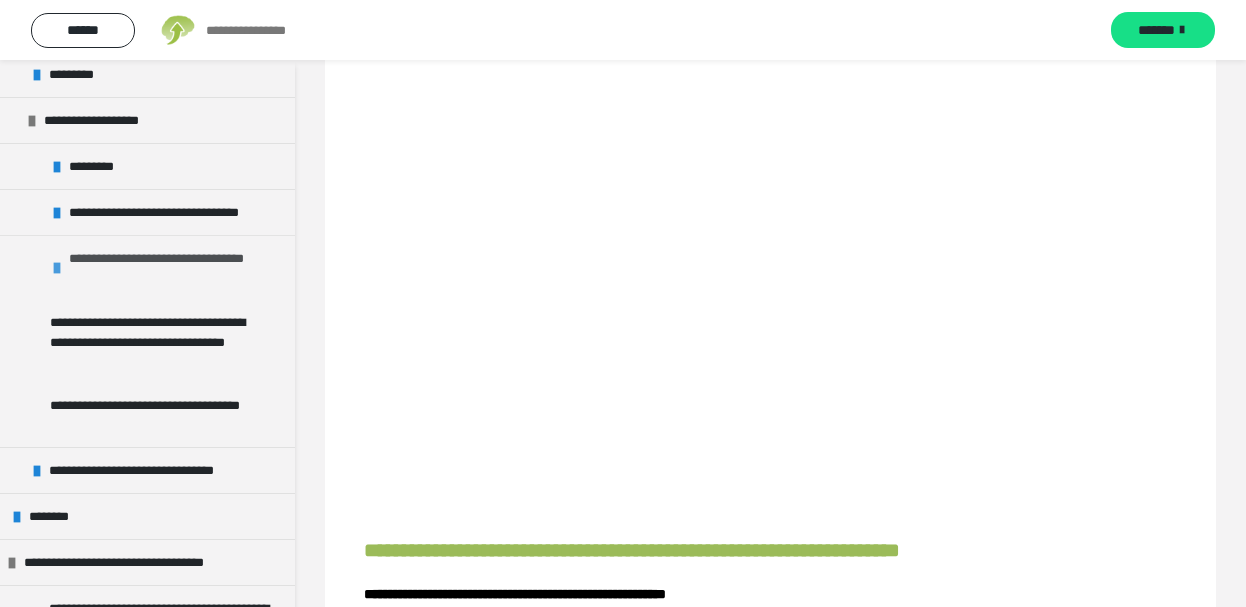 click at bounding box center [57, 268] 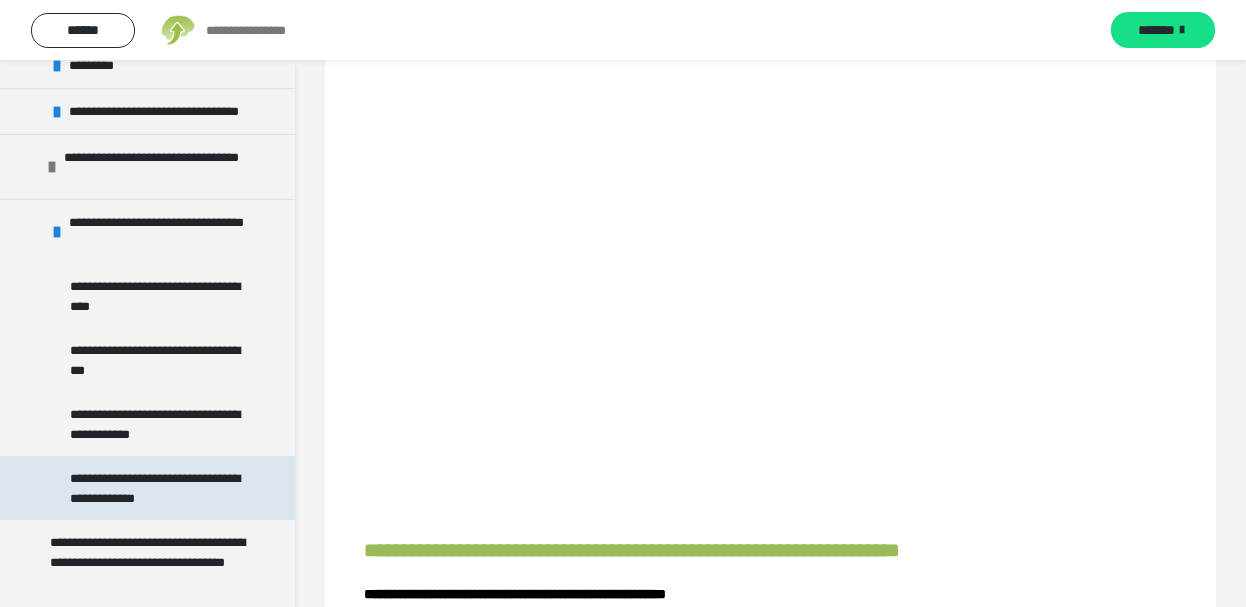 scroll, scrollTop: 777, scrollLeft: 0, axis: vertical 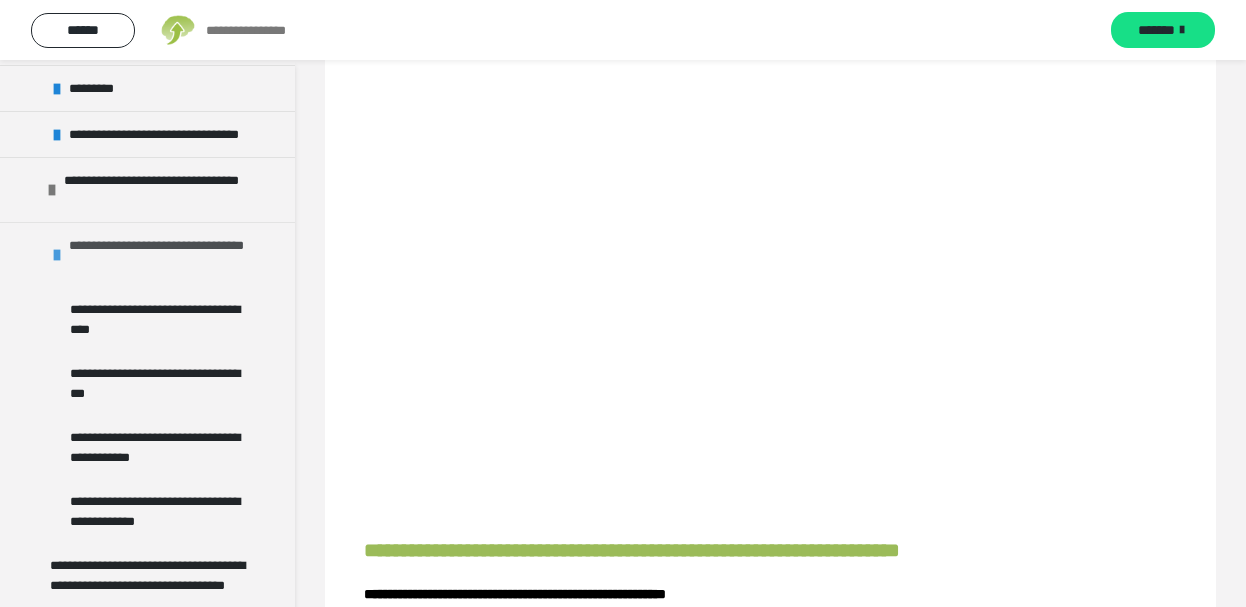 click at bounding box center [57, 255] 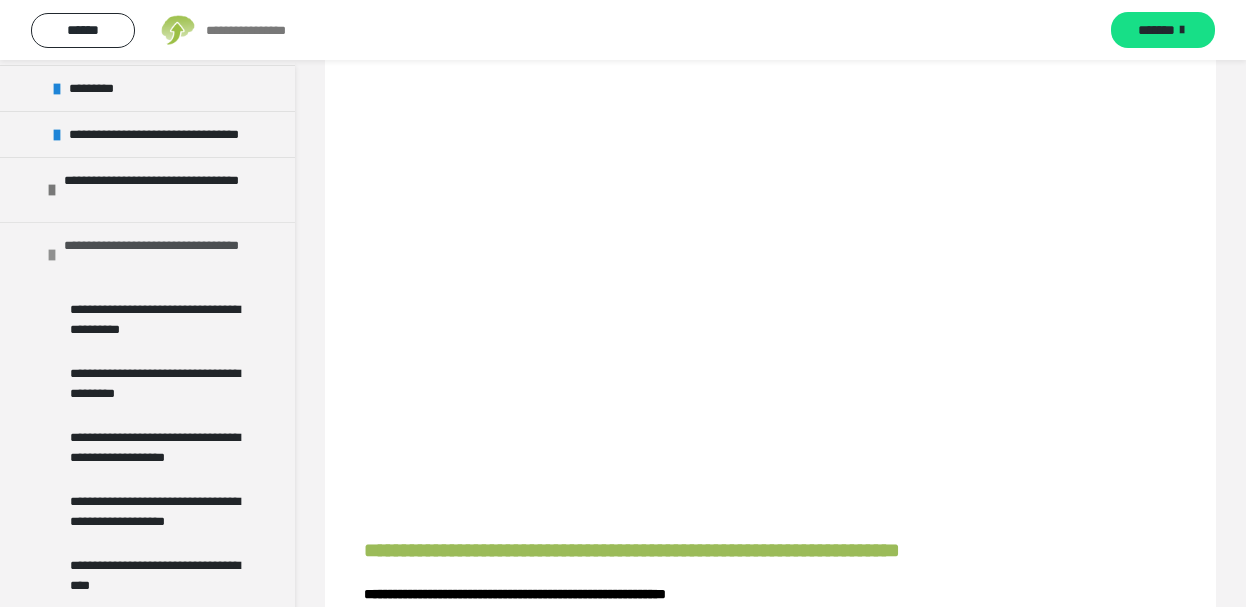 click at bounding box center (52, 255) 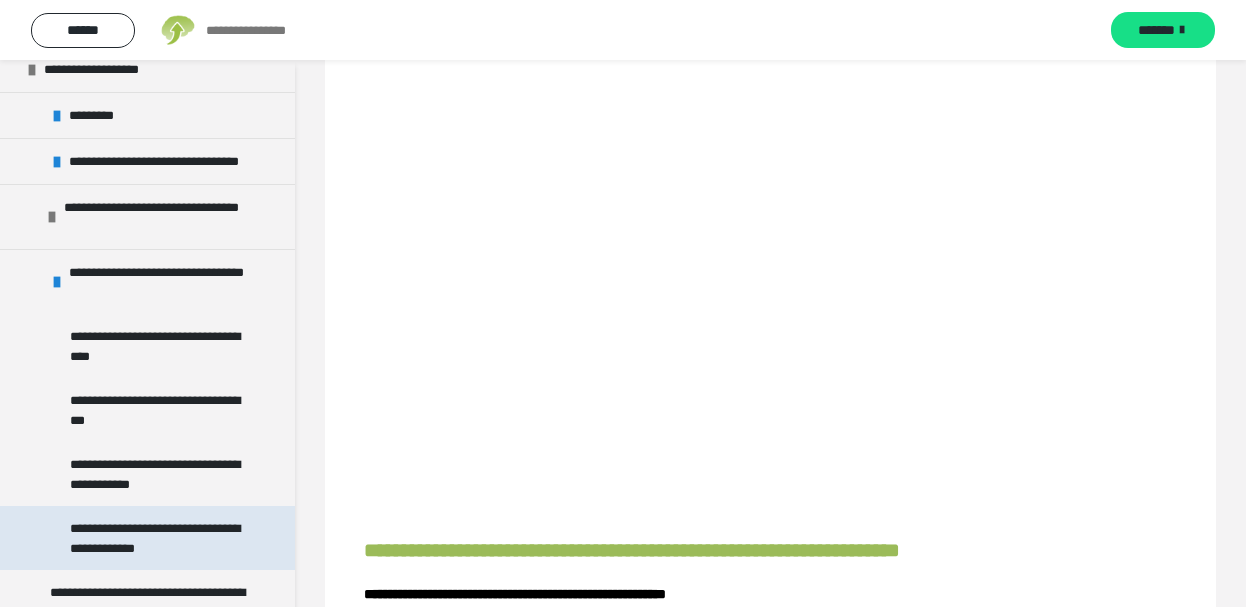 scroll, scrollTop: 661, scrollLeft: 0, axis: vertical 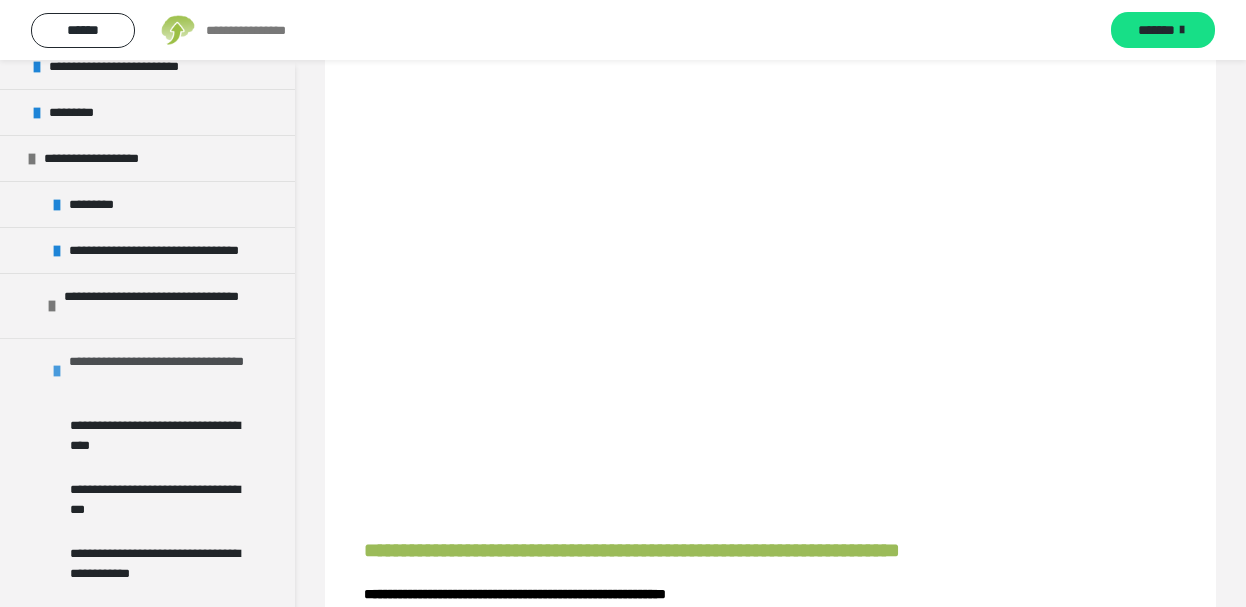 click at bounding box center [57, 371] 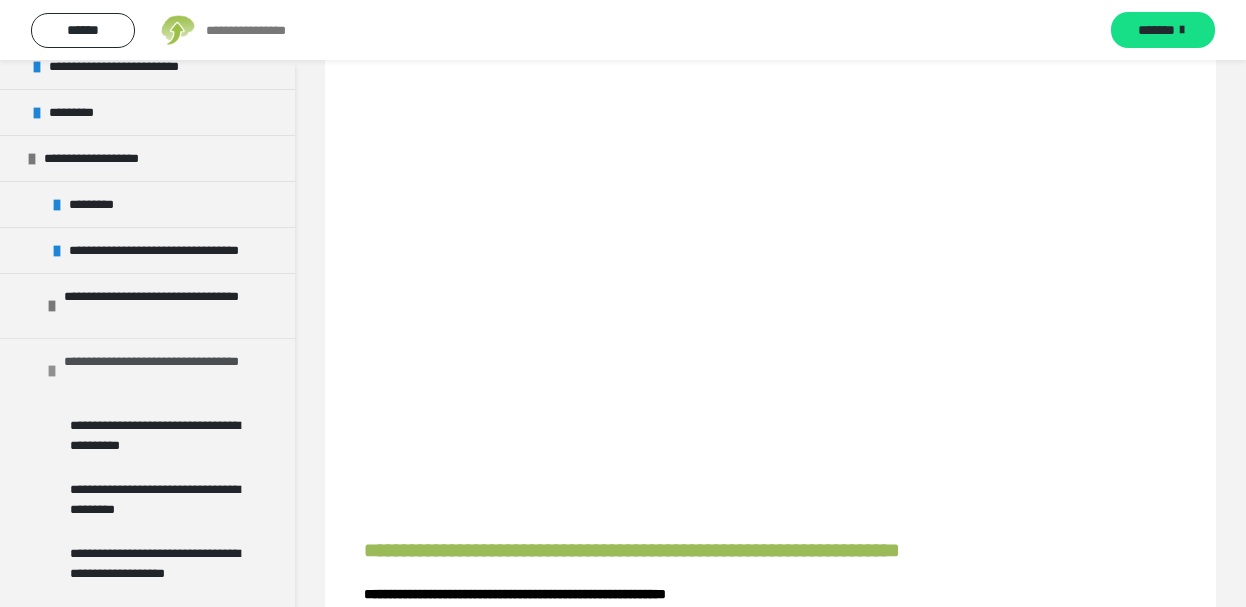 click at bounding box center [52, 371] 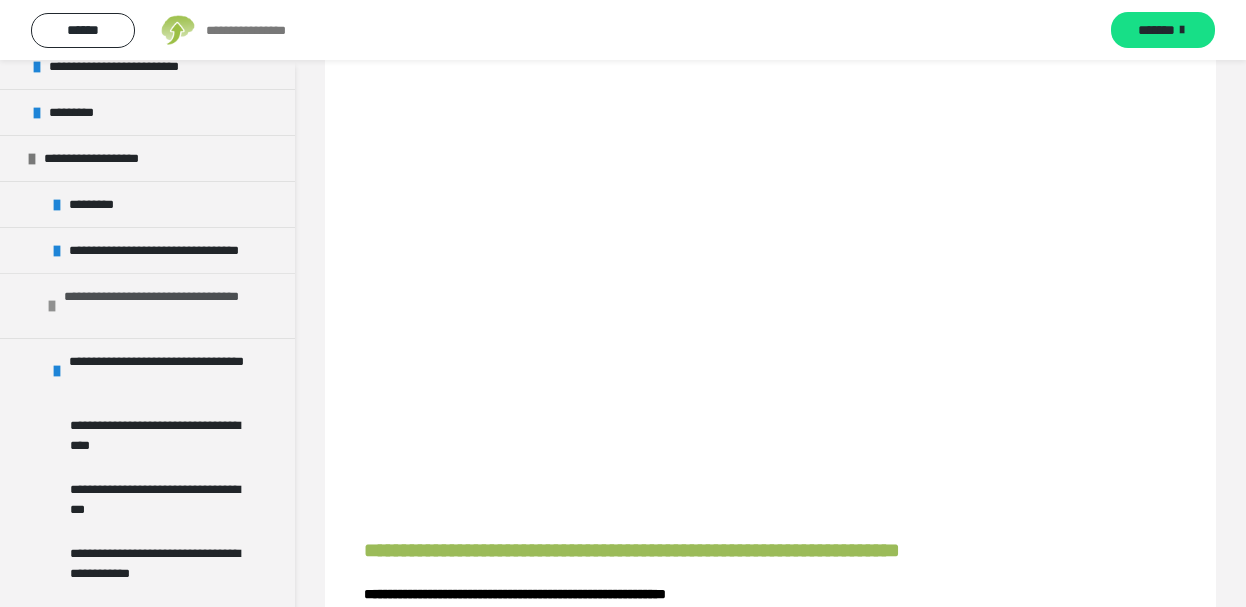 click on "**********" at bounding box center [172, 306] 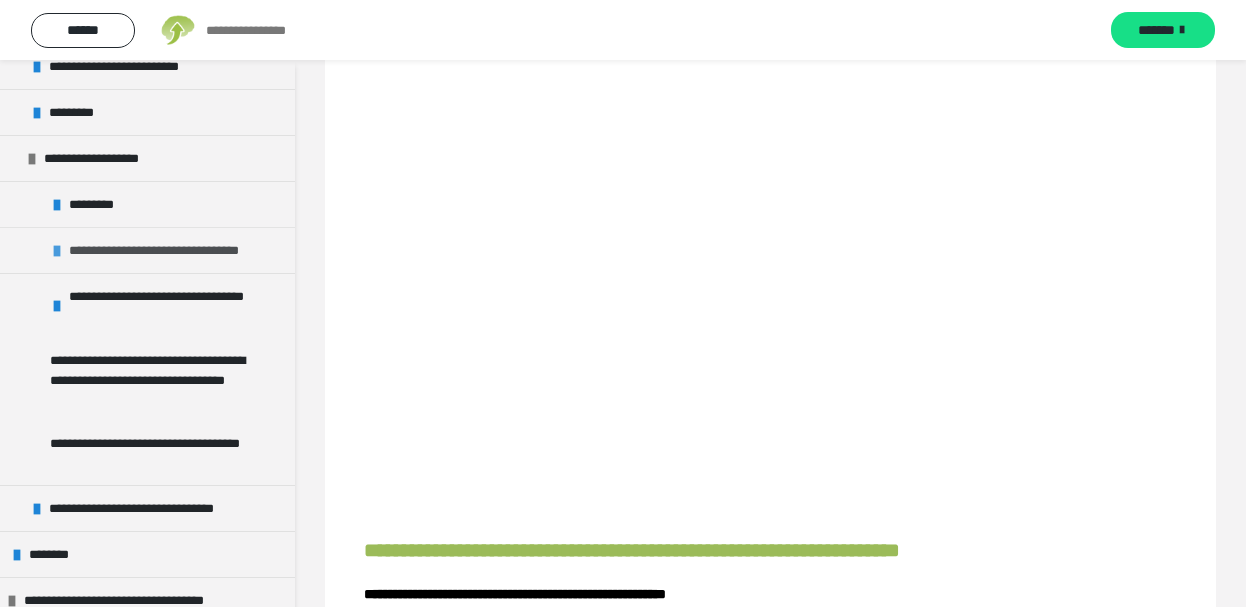 click at bounding box center (57, 251) 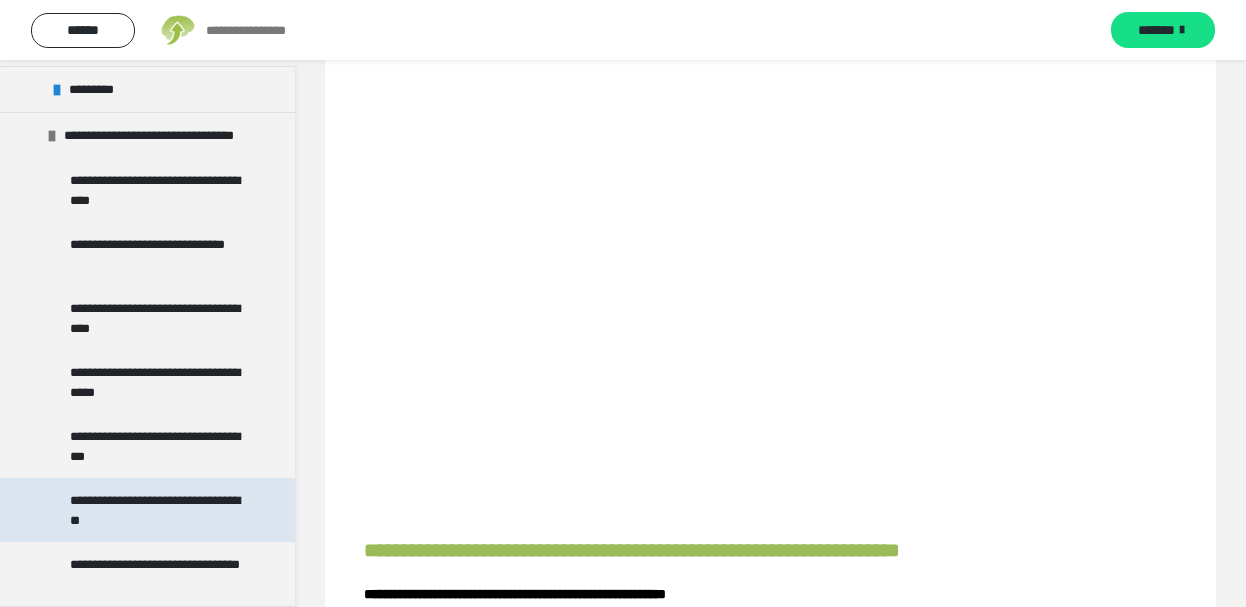 scroll, scrollTop: 538, scrollLeft: 0, axis: vertical 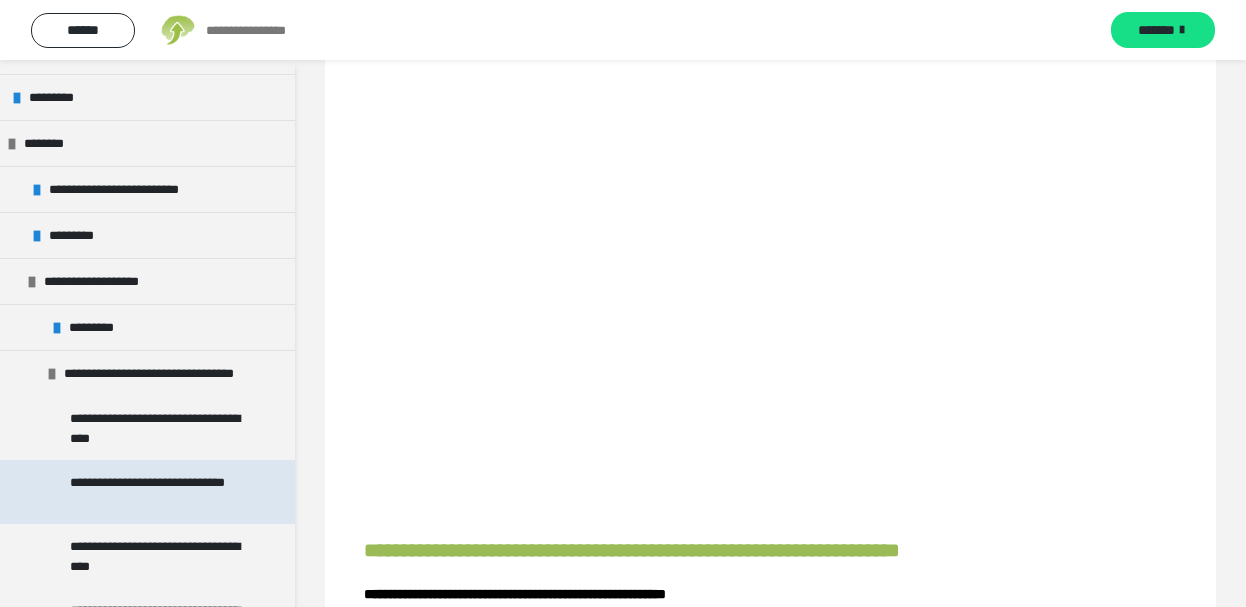 click on "**********" at bounding box center (159, 492) 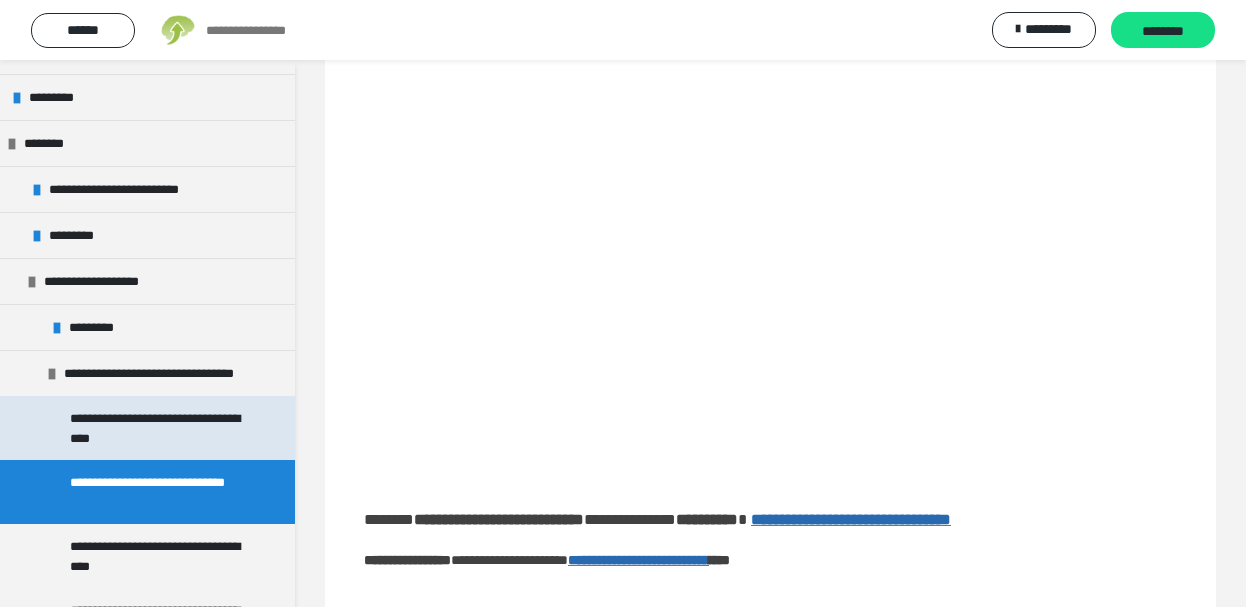 click on "**********" at bounding box center (159, 428) 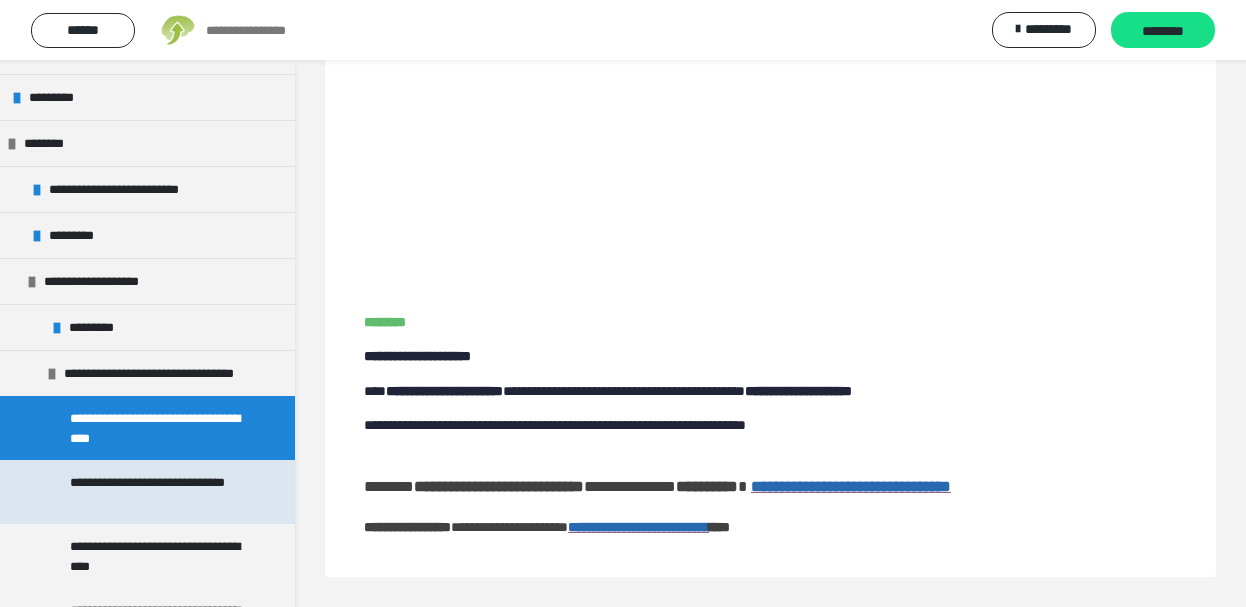 scroll, scrollTop: 398, scrollLeft: 0, axis: vertical 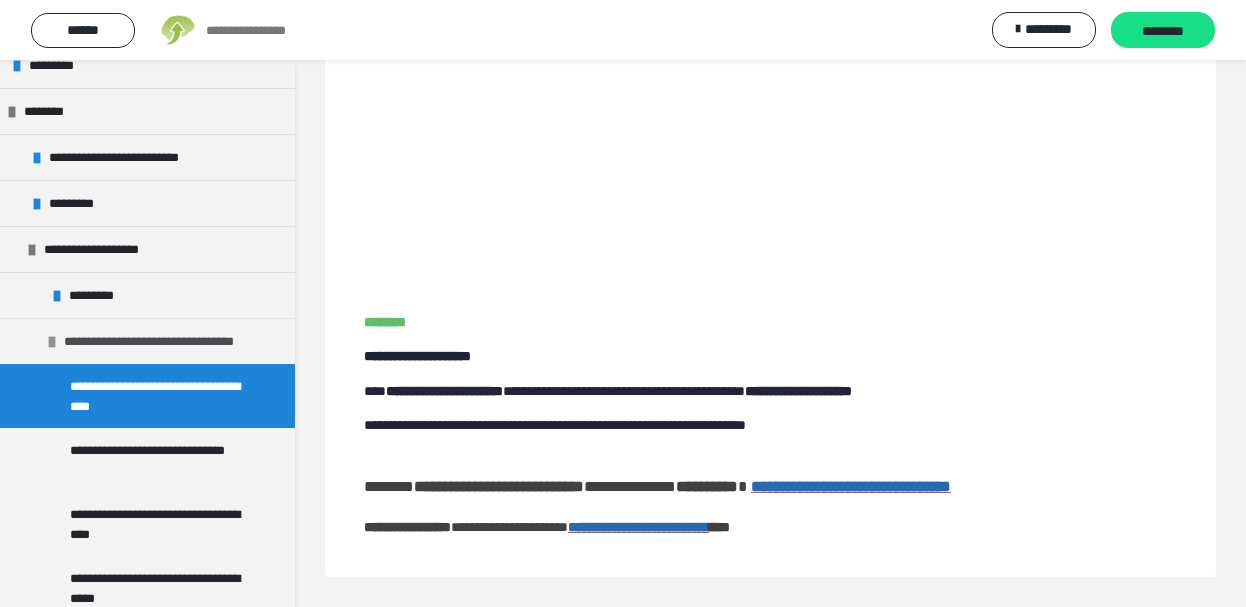 click at bounding box center [52, 342] 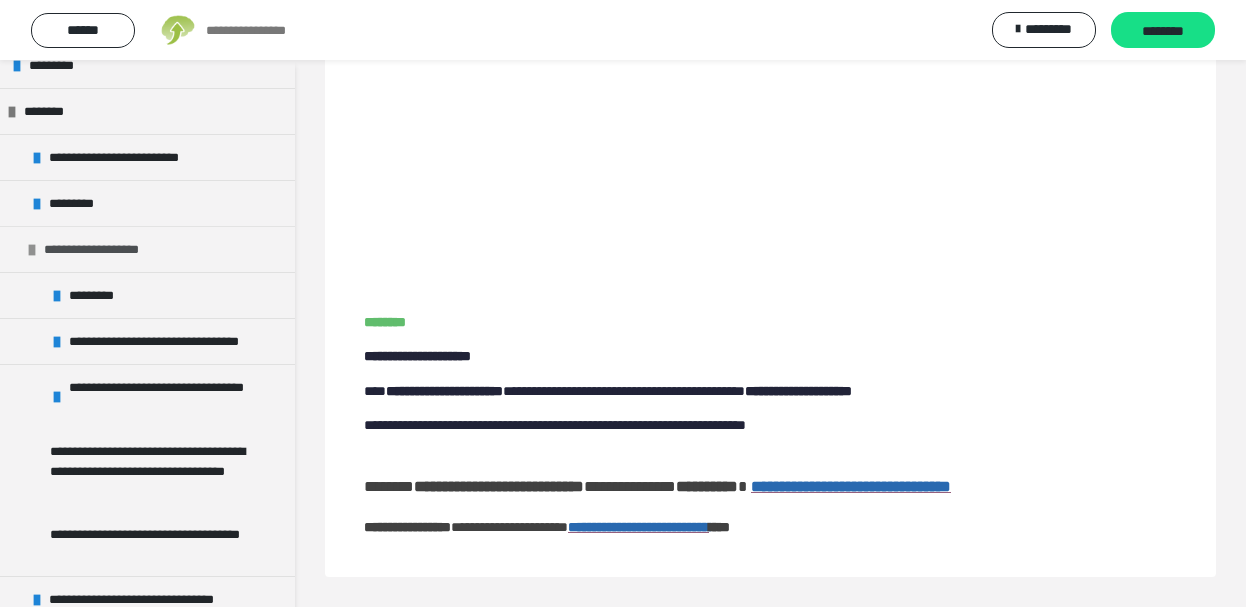click at bounding box center [32, 250] 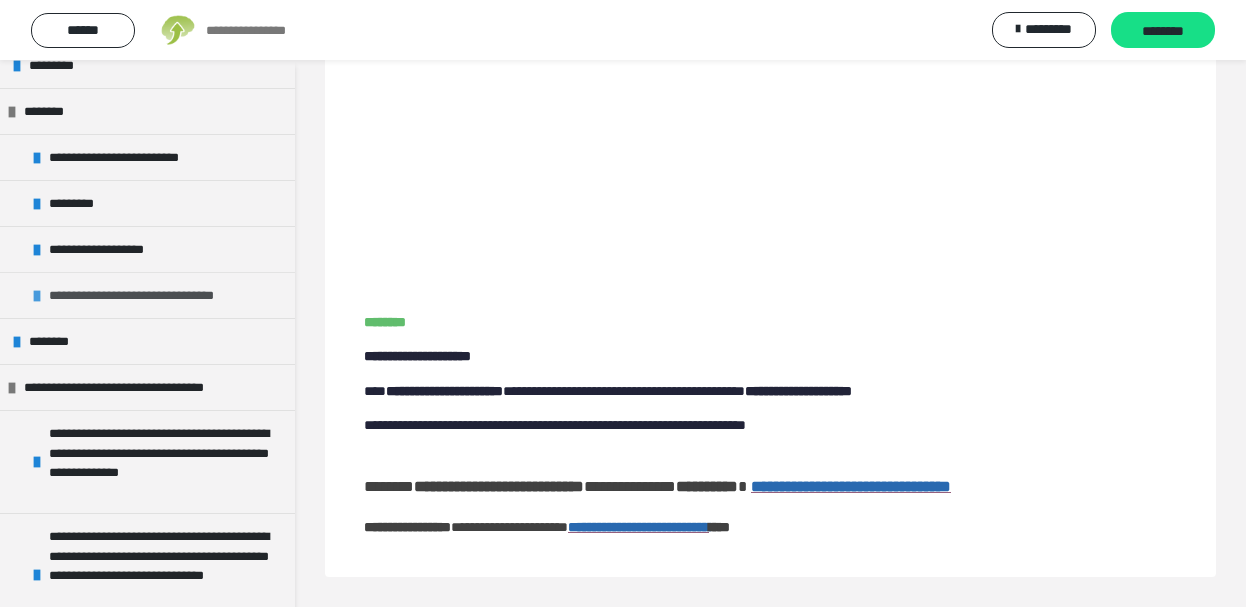 click on "**********" at bounding box center [159, 295] 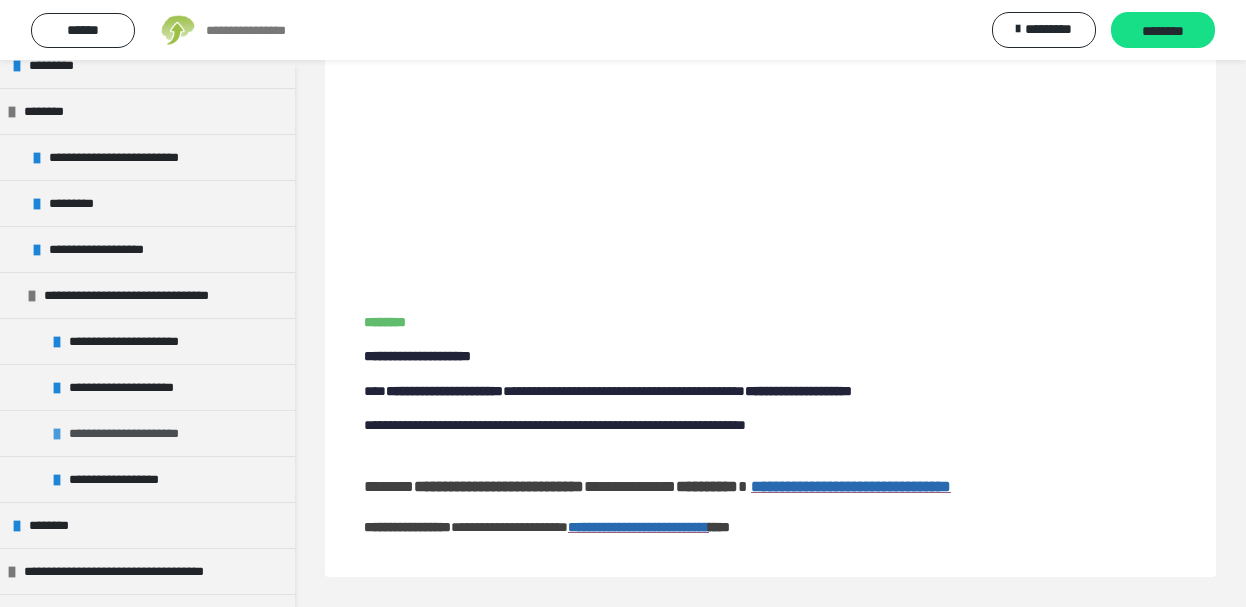click at bounding box center [57, 434] 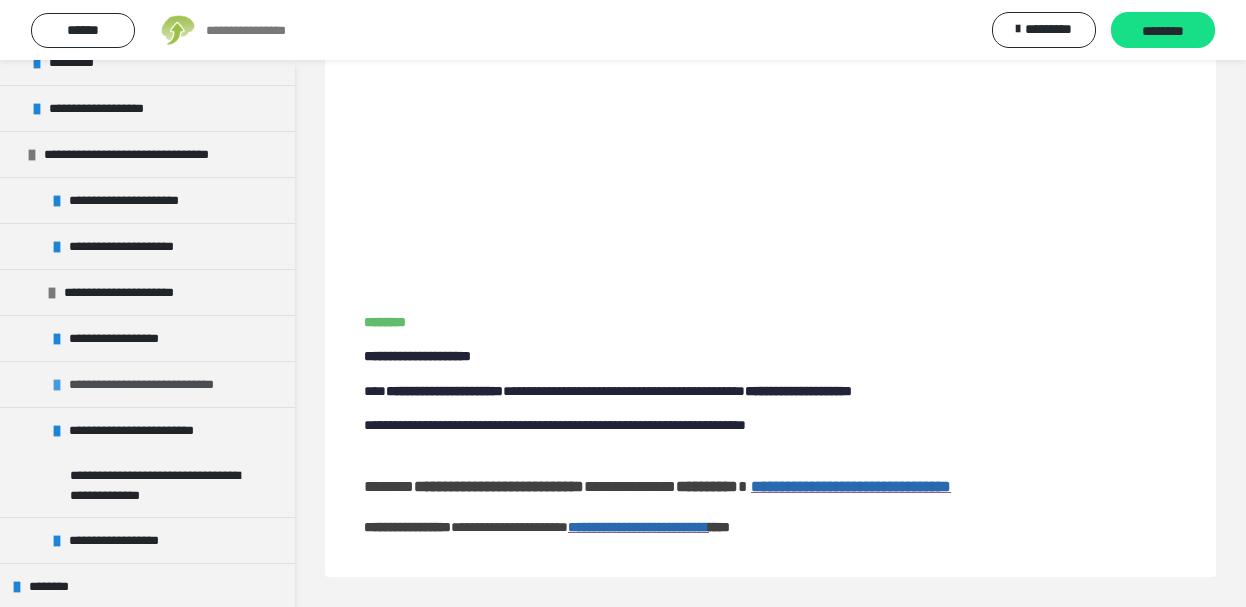 scroll, scrollTop: 712, scrollLeft: 0, axis: vertical 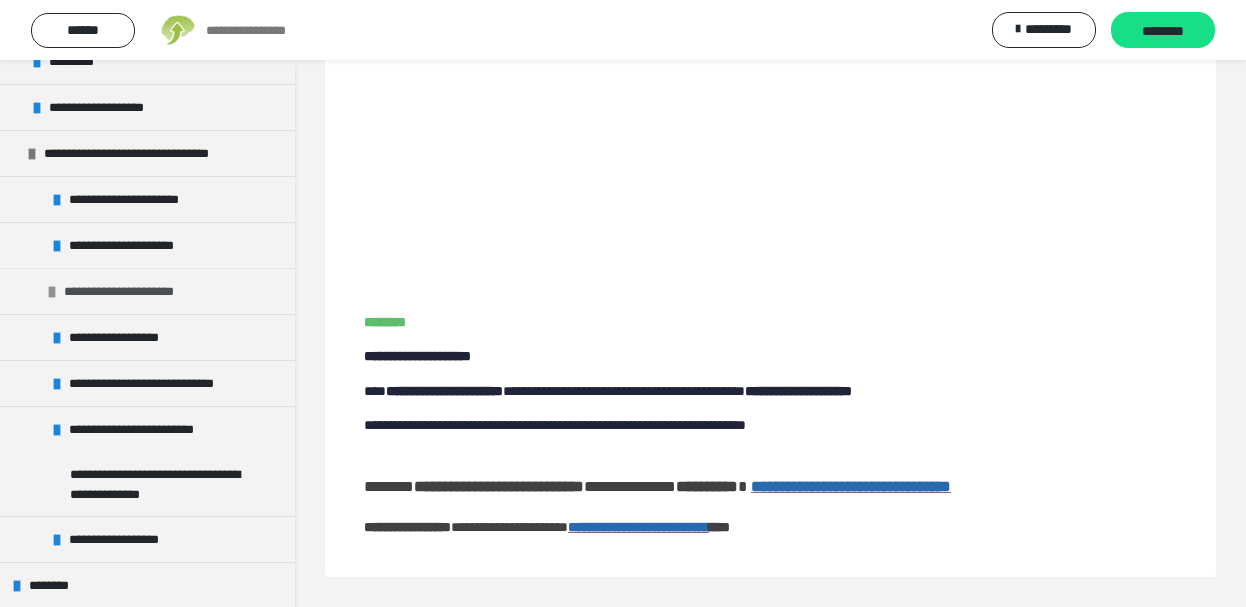 click at bounding box center (52, 292) 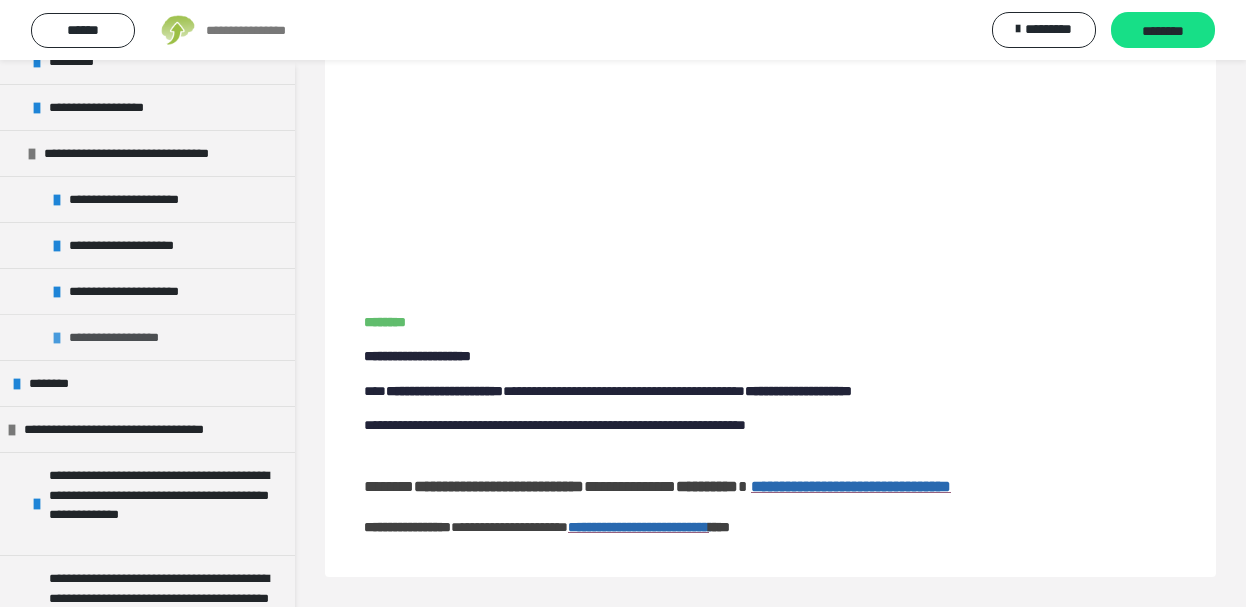 click at bounding box center [57, 338] 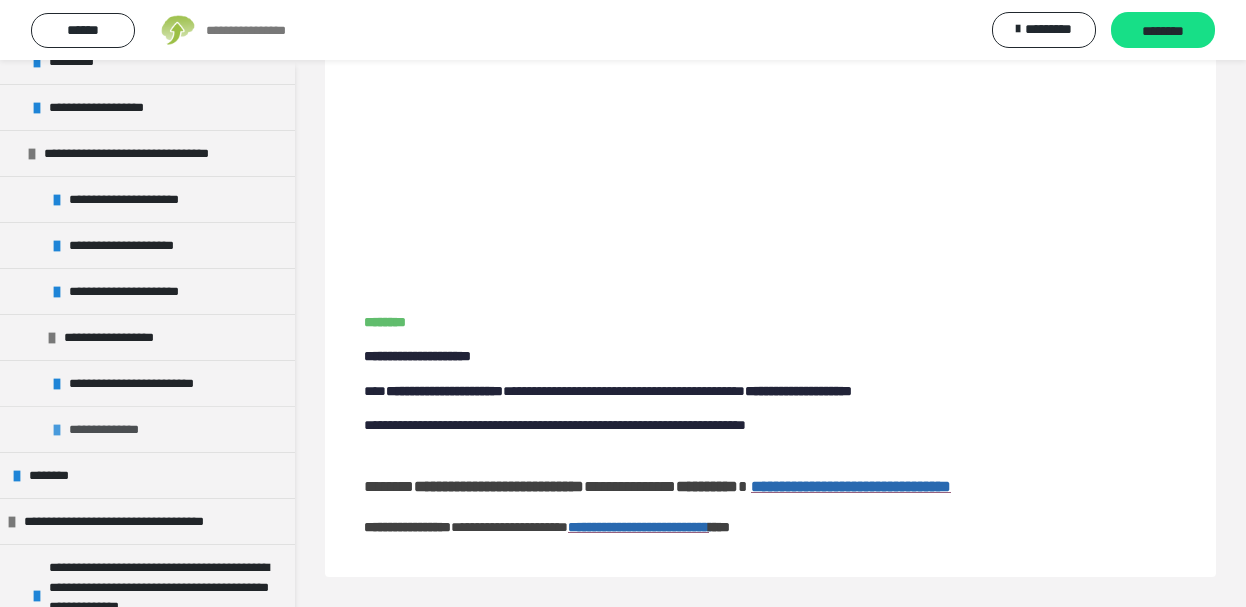 click on "**********" at bounding box center [147, 429] 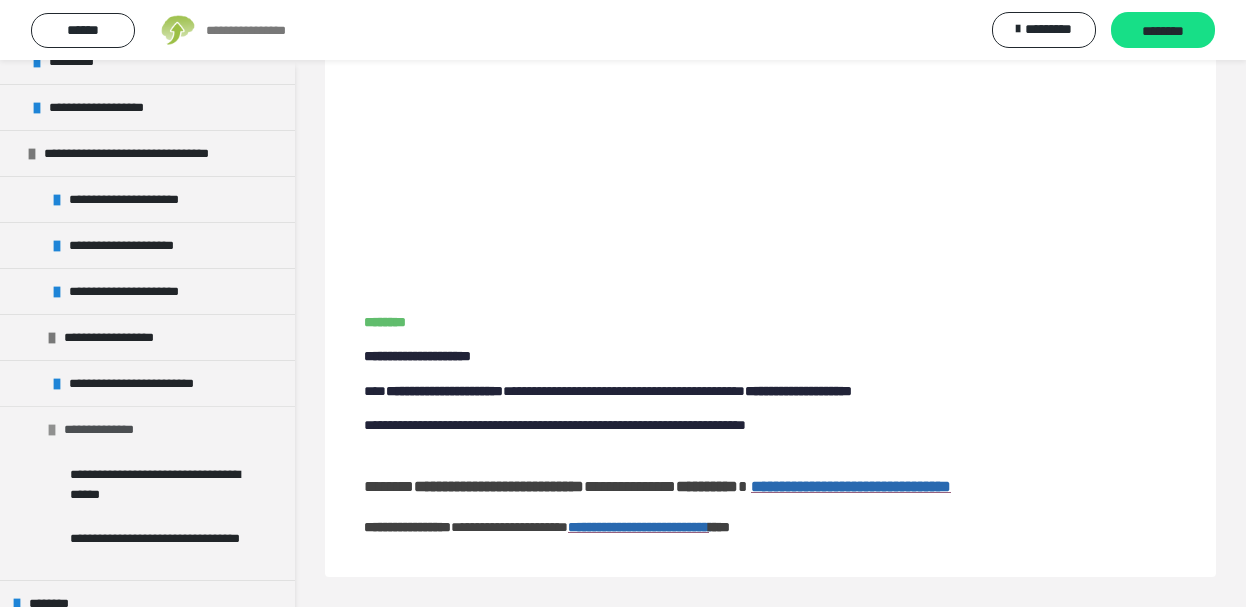 click at bounding box center [52, 430] 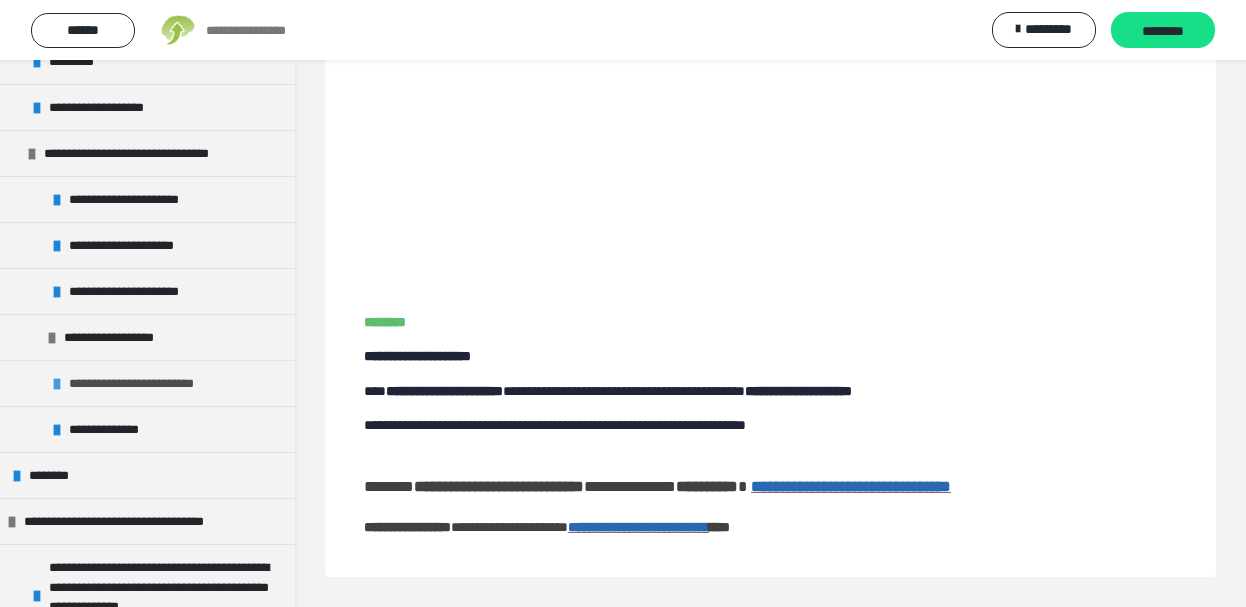 click on "**********" at bounding box center (147, 383) 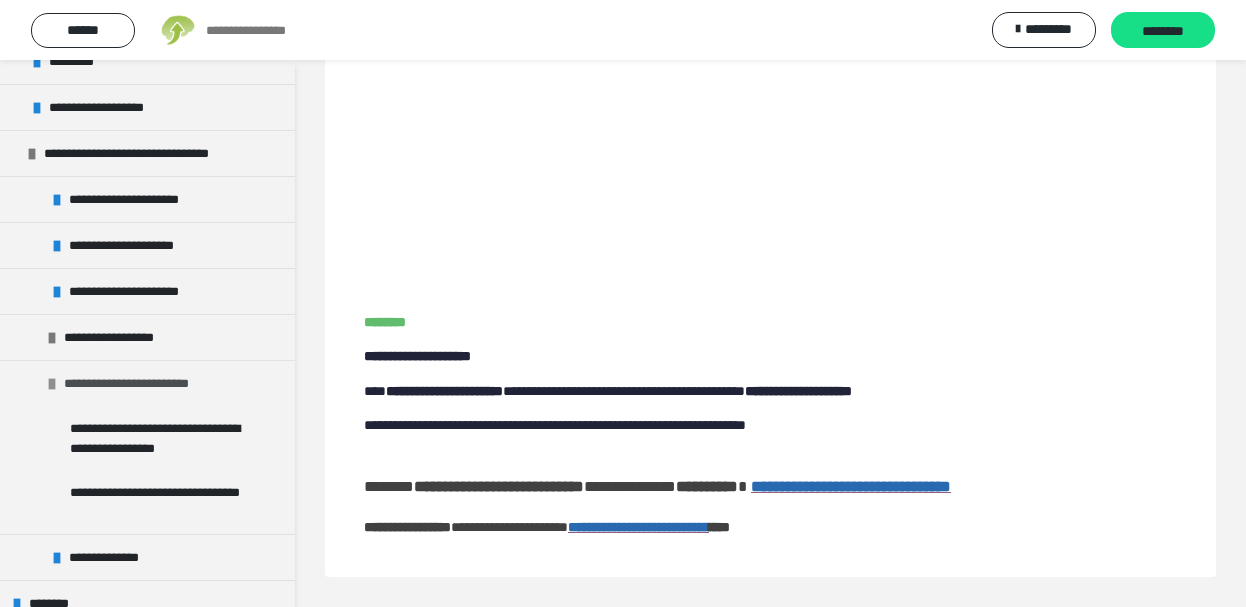 click at bounding box center (52, 384) 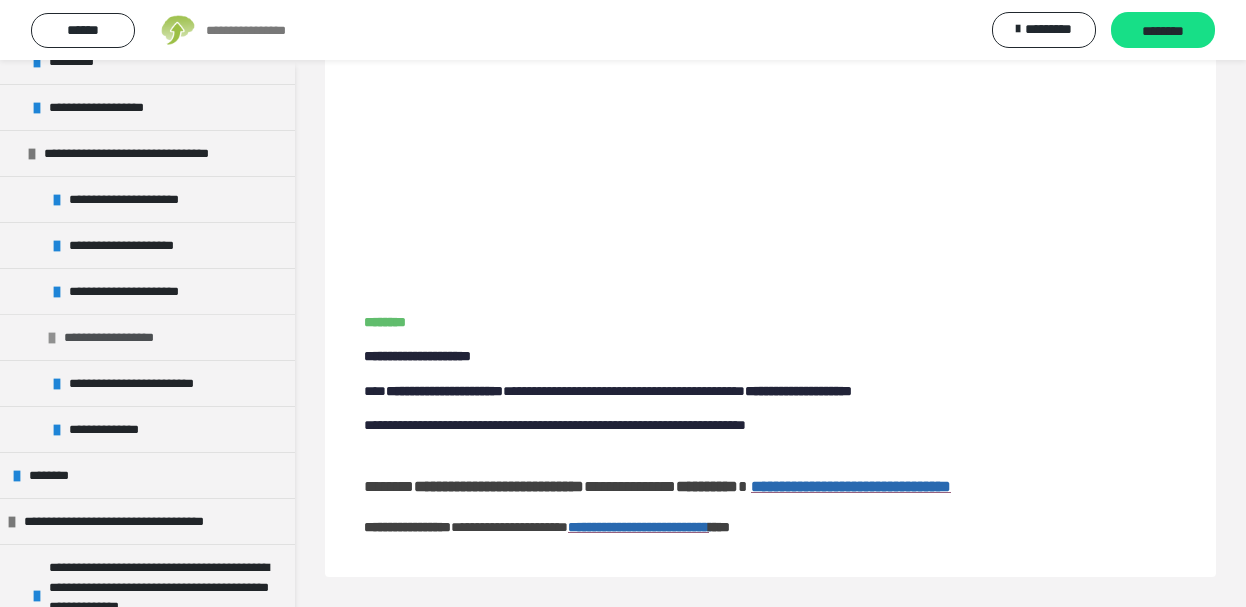 click at bounding box center (52, 338) 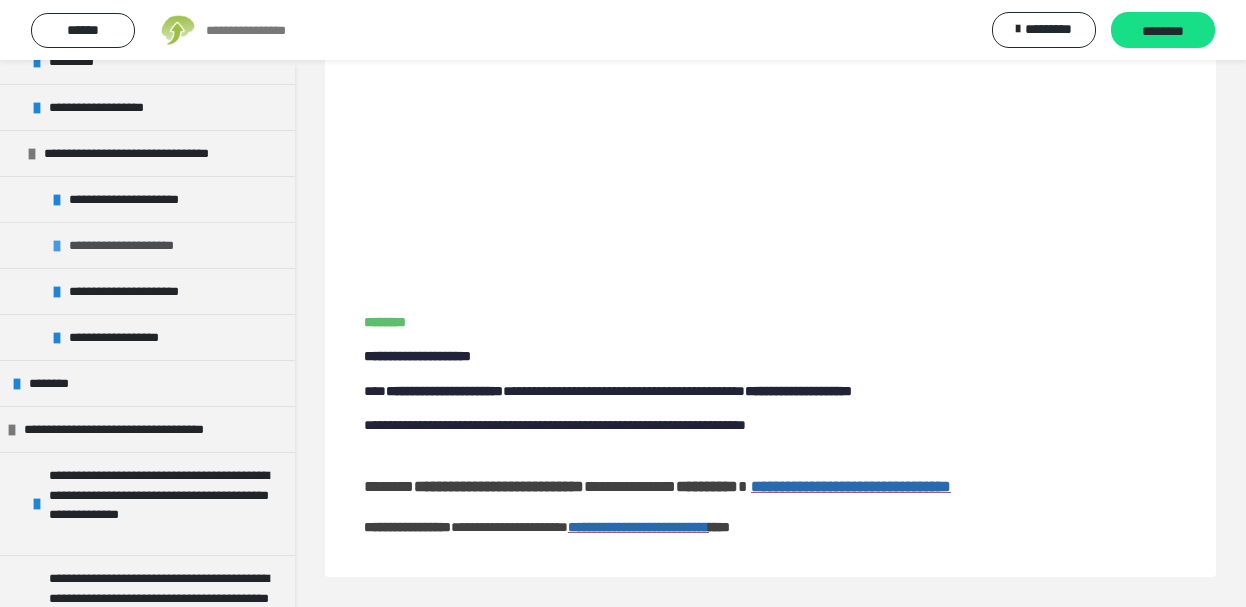 click at bounding box center (57, 246) 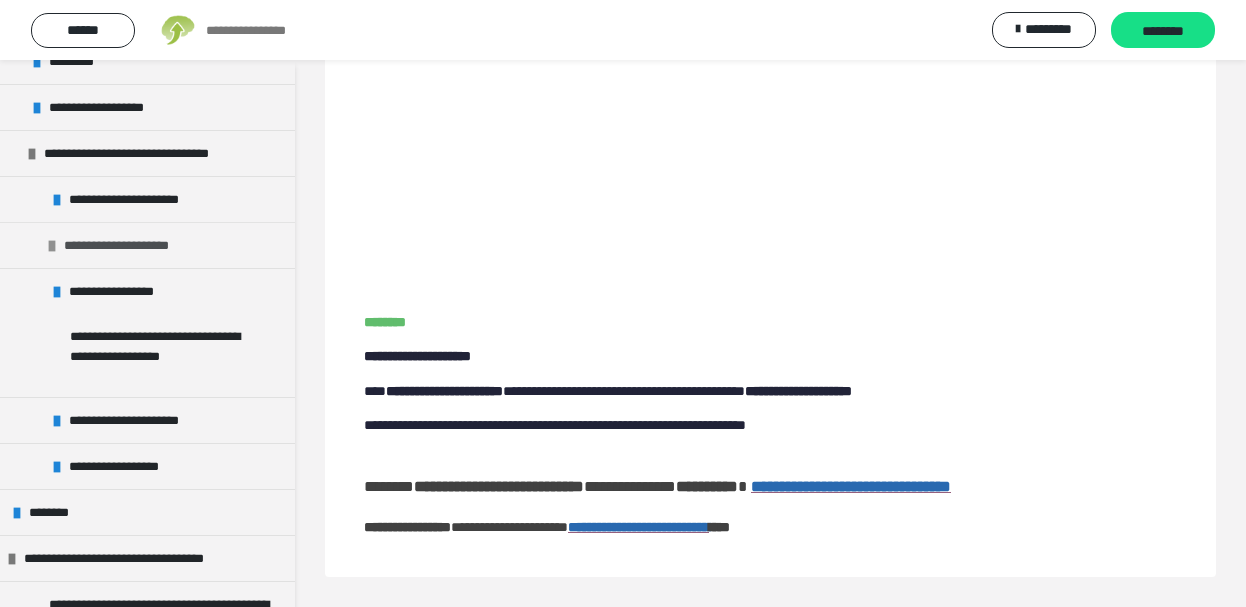 click at bounding box center [52, 246] 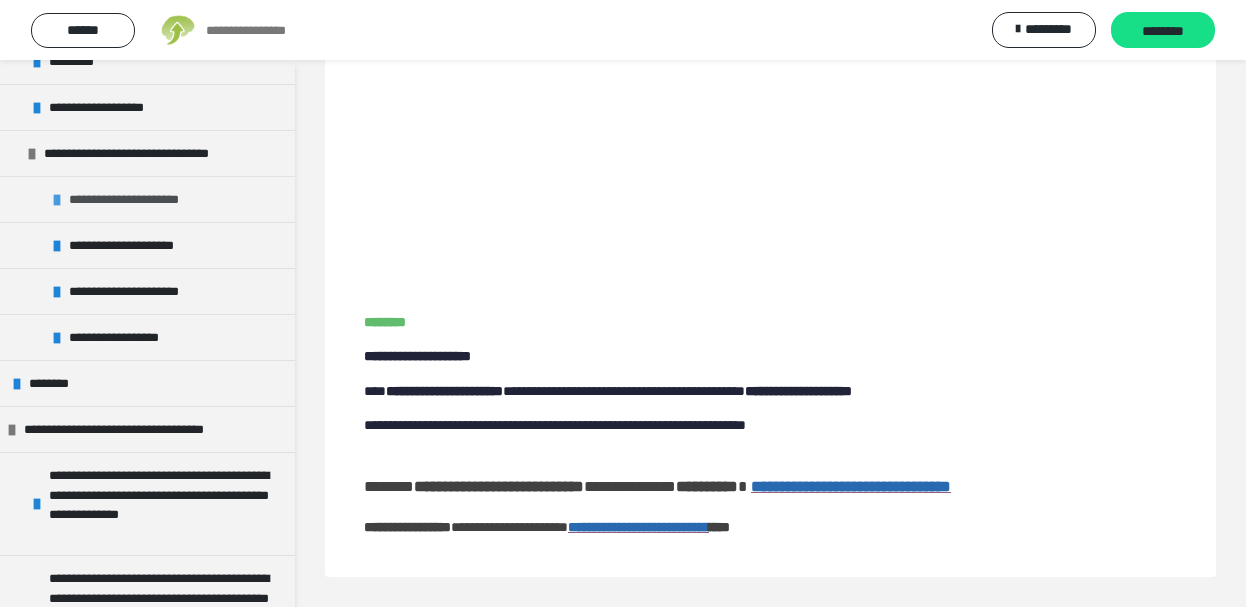 click at bounding box center (57, 200) 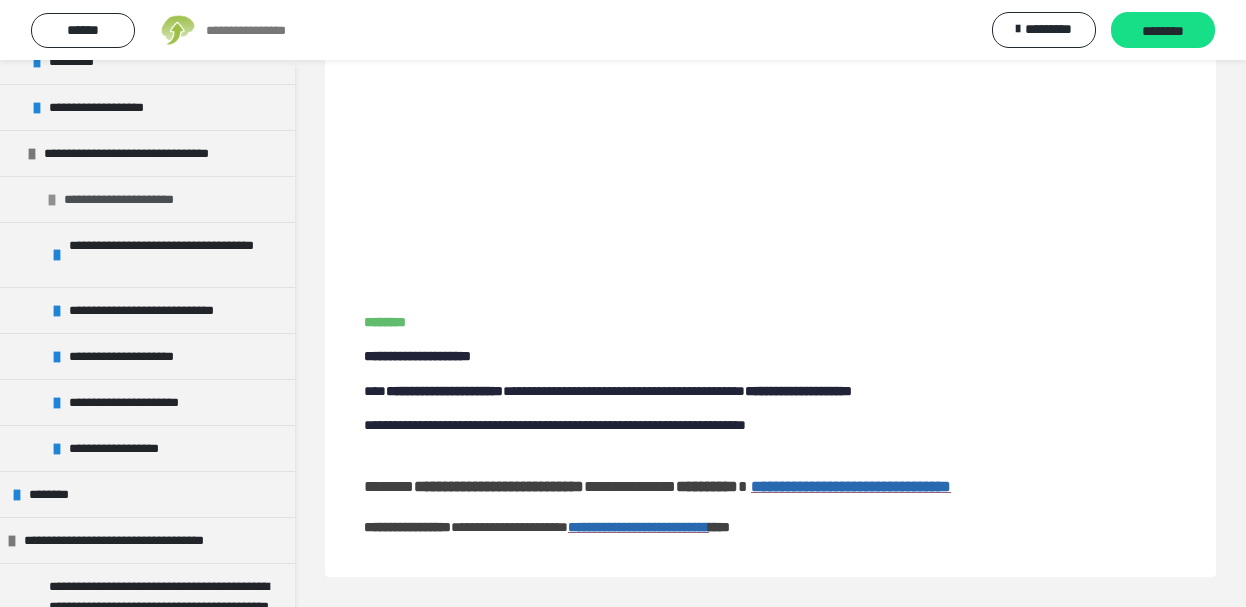 click at bounding box center (52, 200) 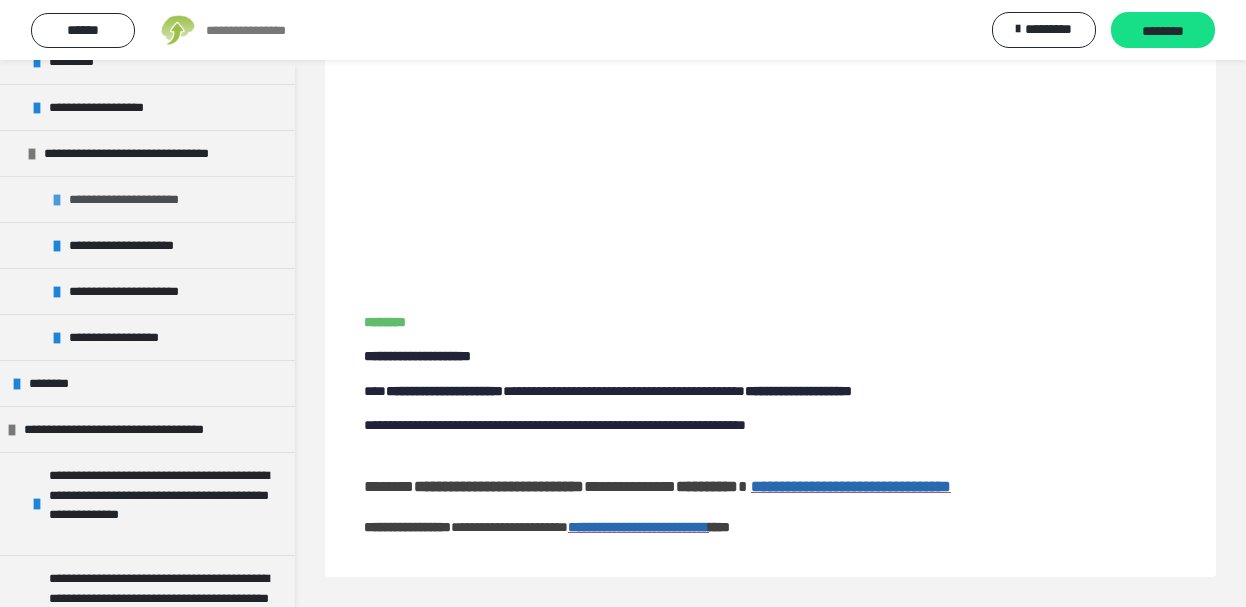click at bounding box center [57, 200] 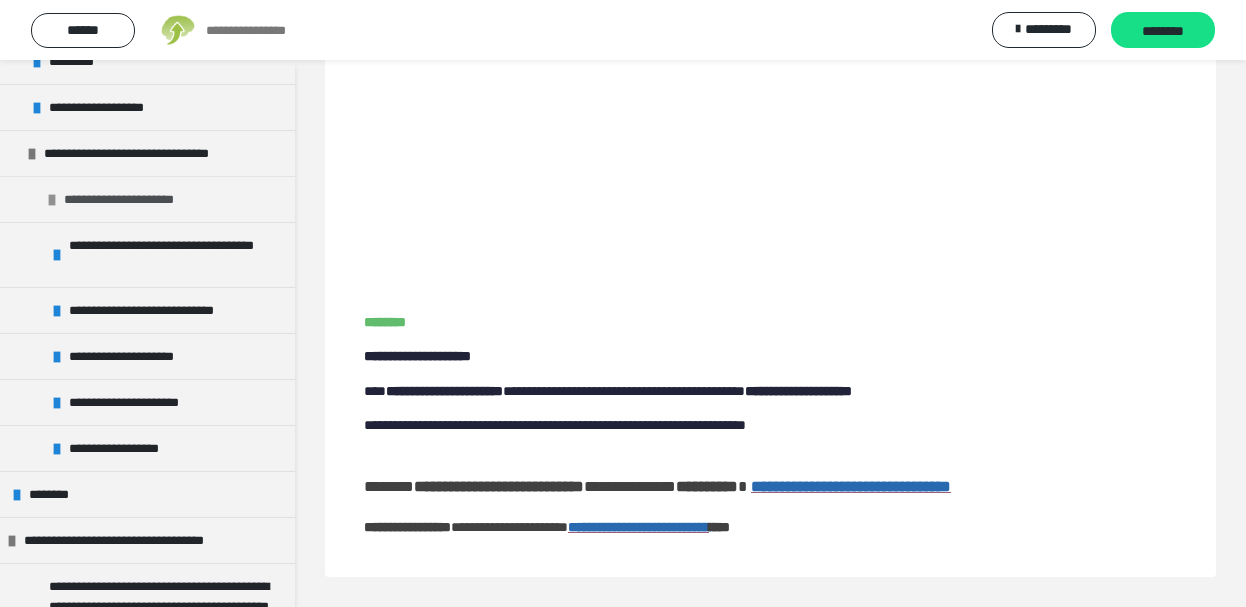 click at bounding box center (52, 200) 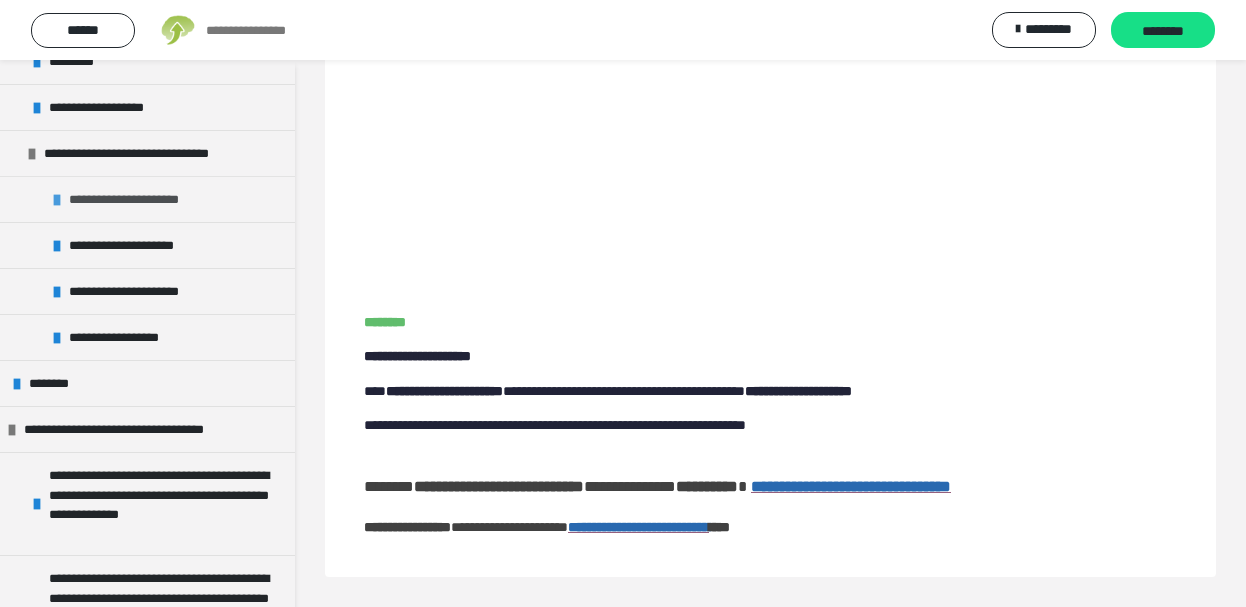 click at bounding box center (57, 200) 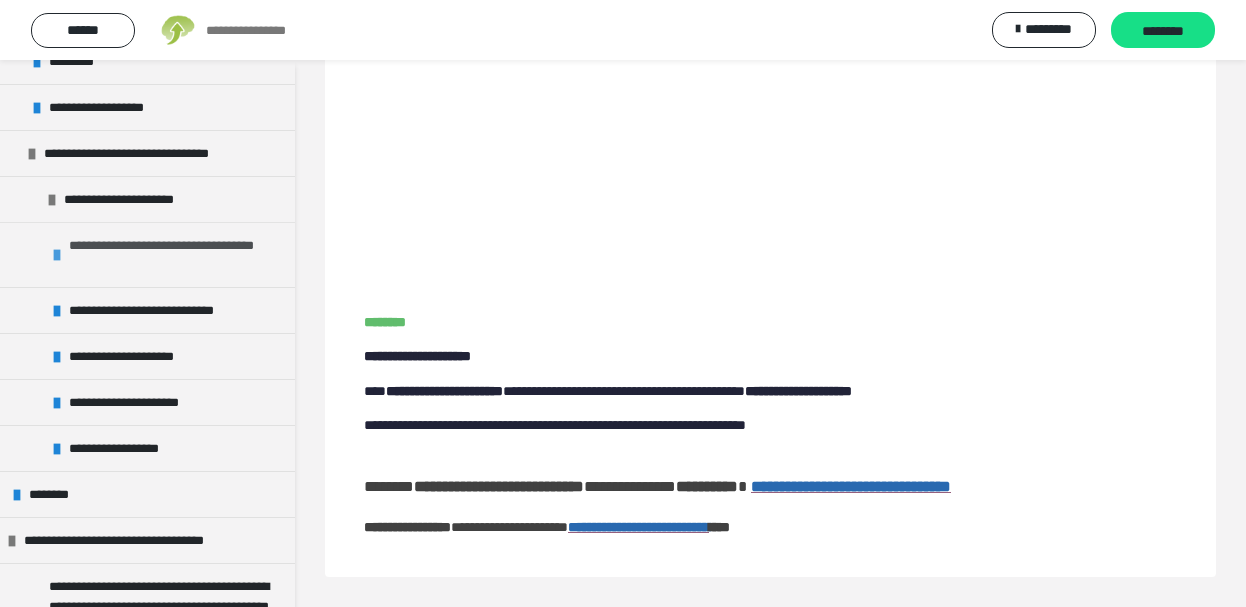 click at bounding box center [57, 255] 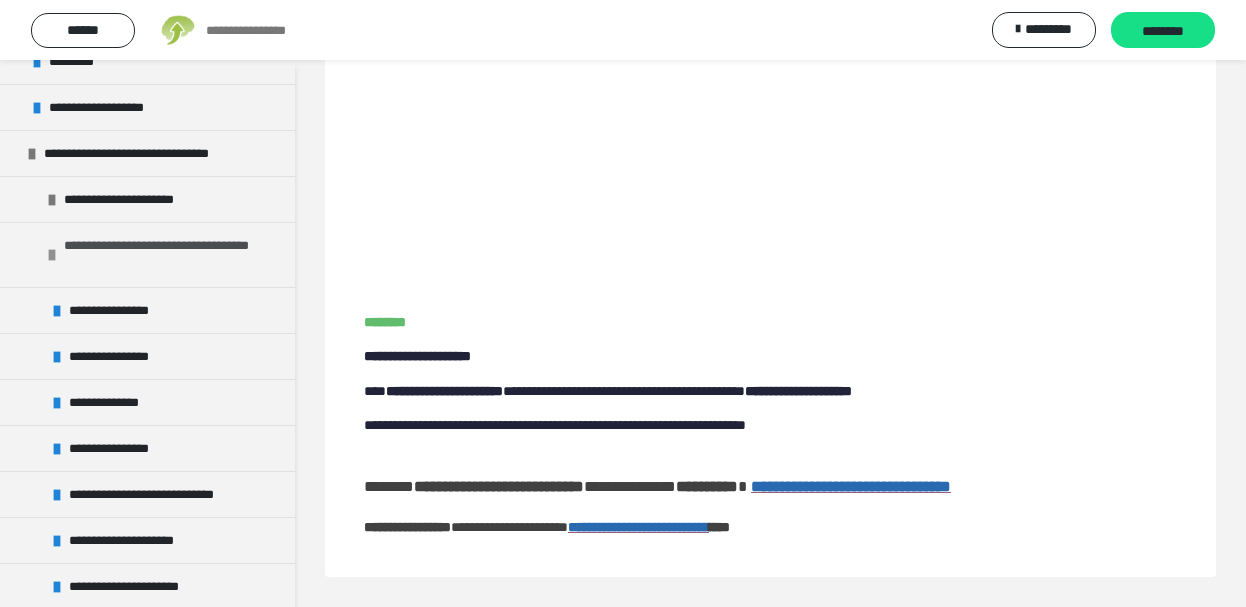 click at bounding box center [52, 255] 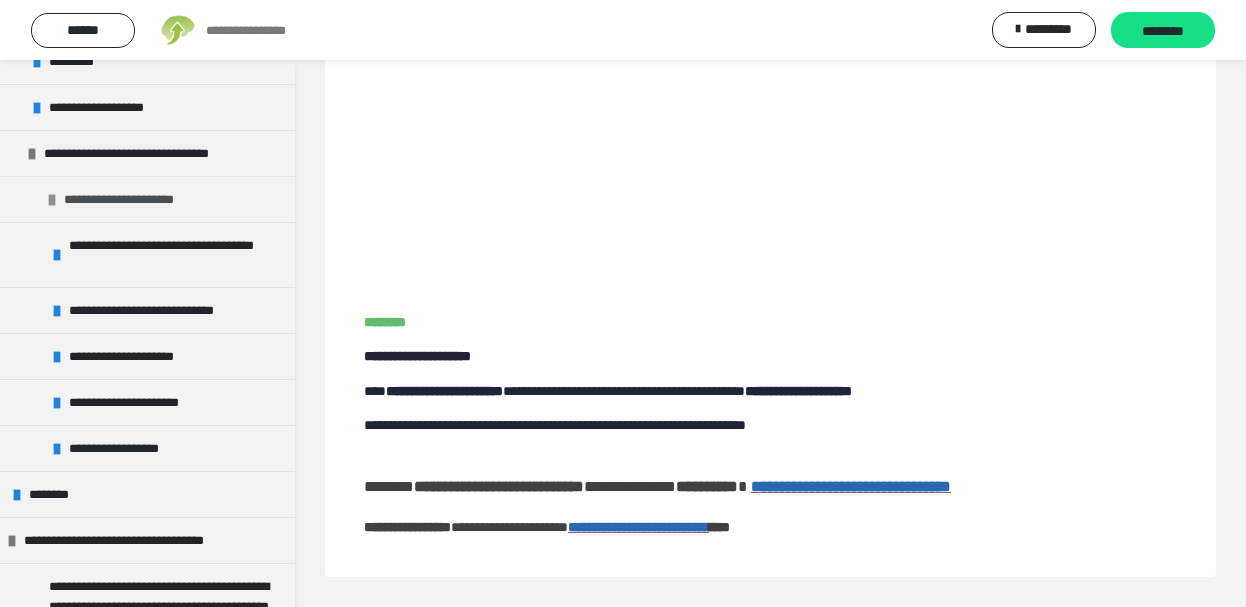 click on "**********" at bounding box center (135, 199) 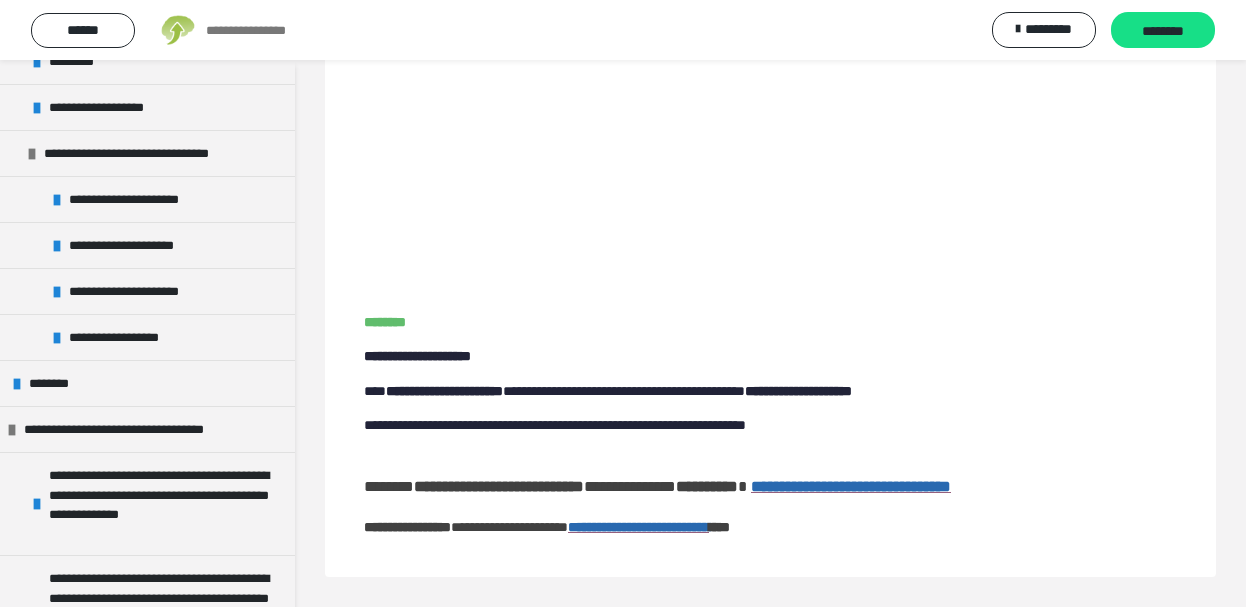 click on "********" at bounding box center (770, 322) 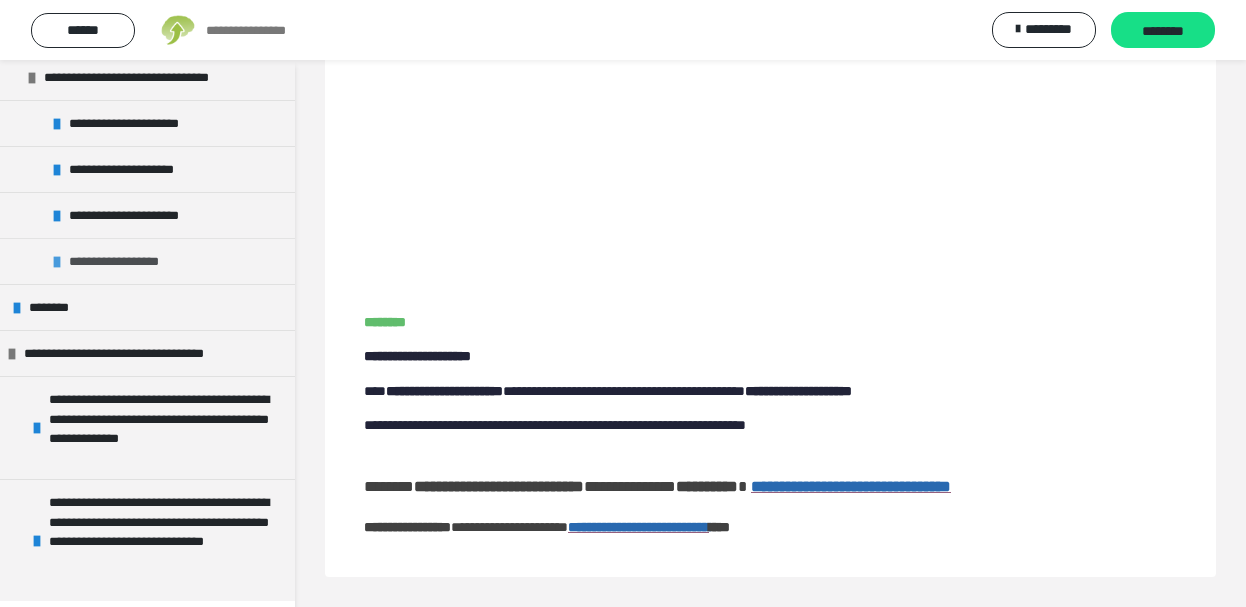 scroll, scrollTop: 787, scrollLeft: 0, axis: vertical 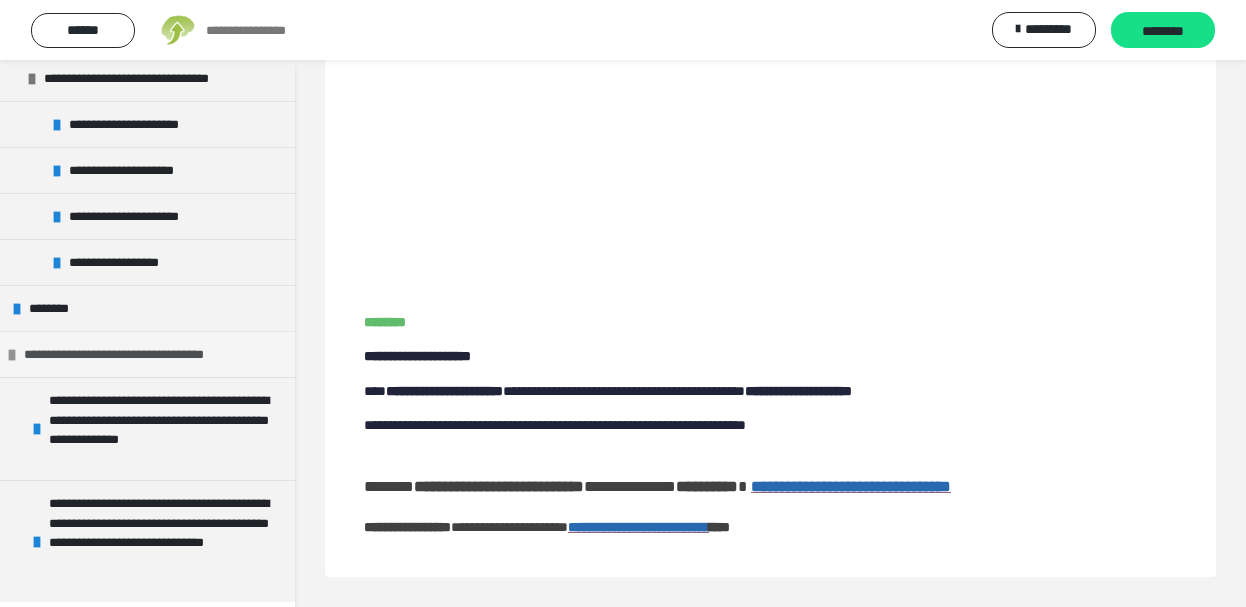 click on "**********" at bounding box center (140, 354) 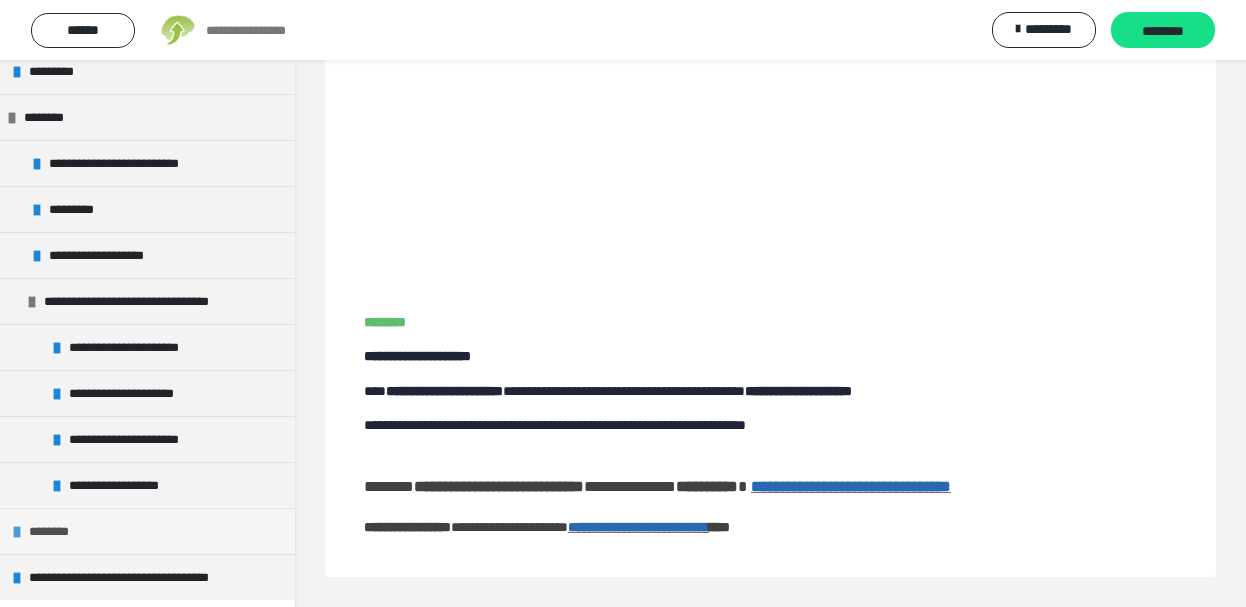 click at bounding box center (17, 532) 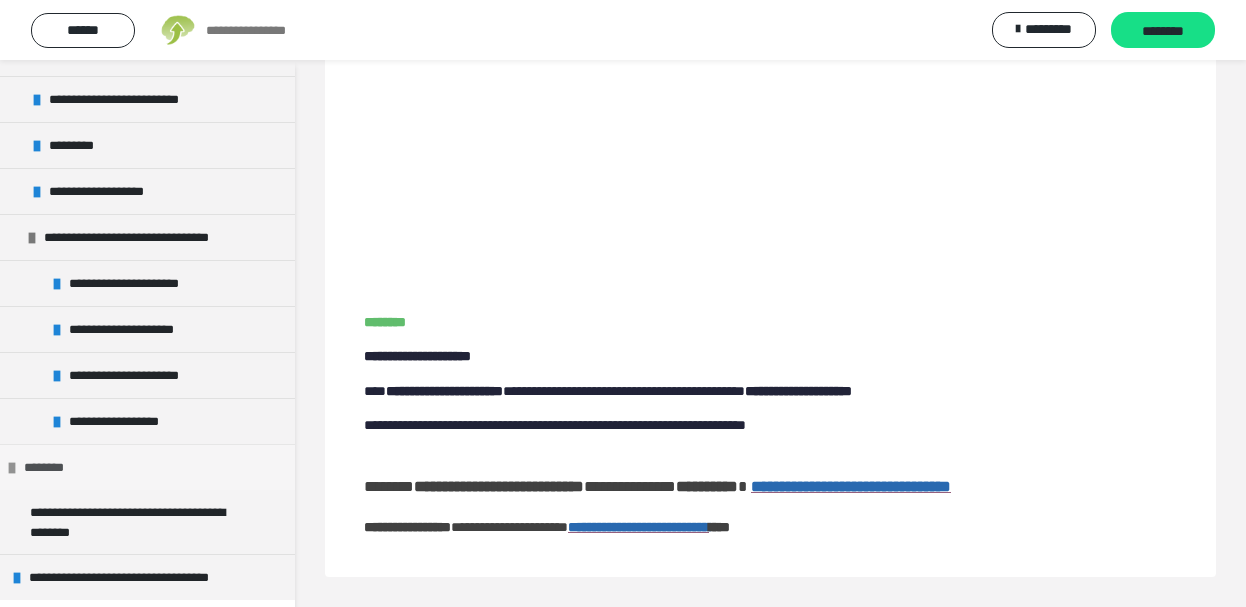 click at bounding box center [12, 468] 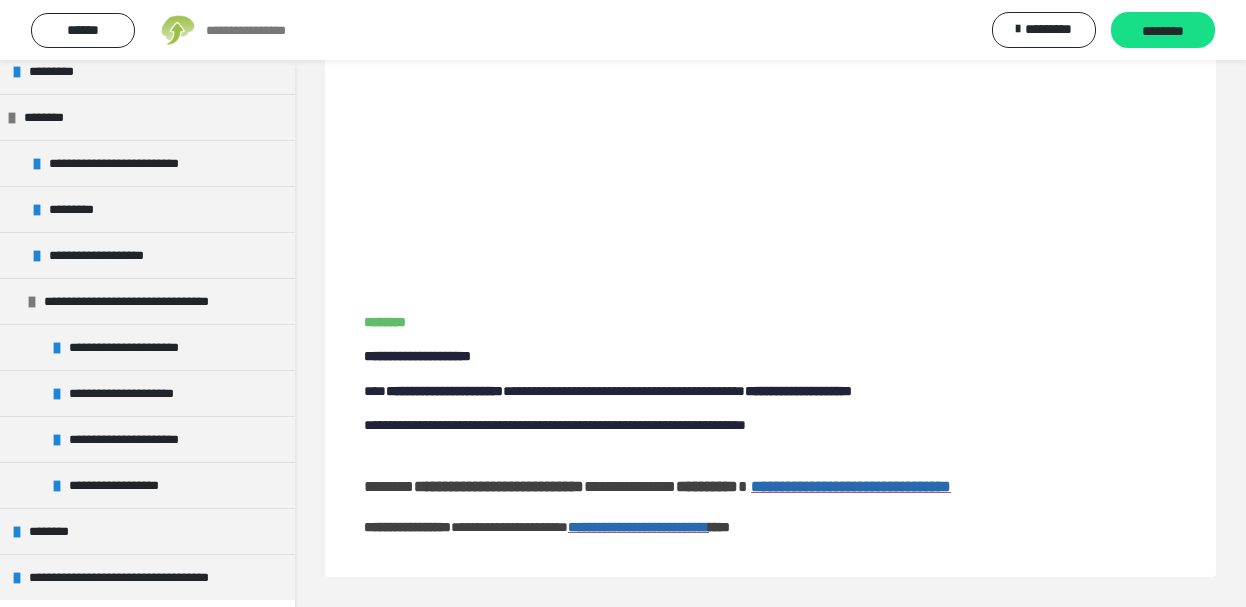 scroll, scrollTop: 562, scrollLeft: 0, axis: vertical 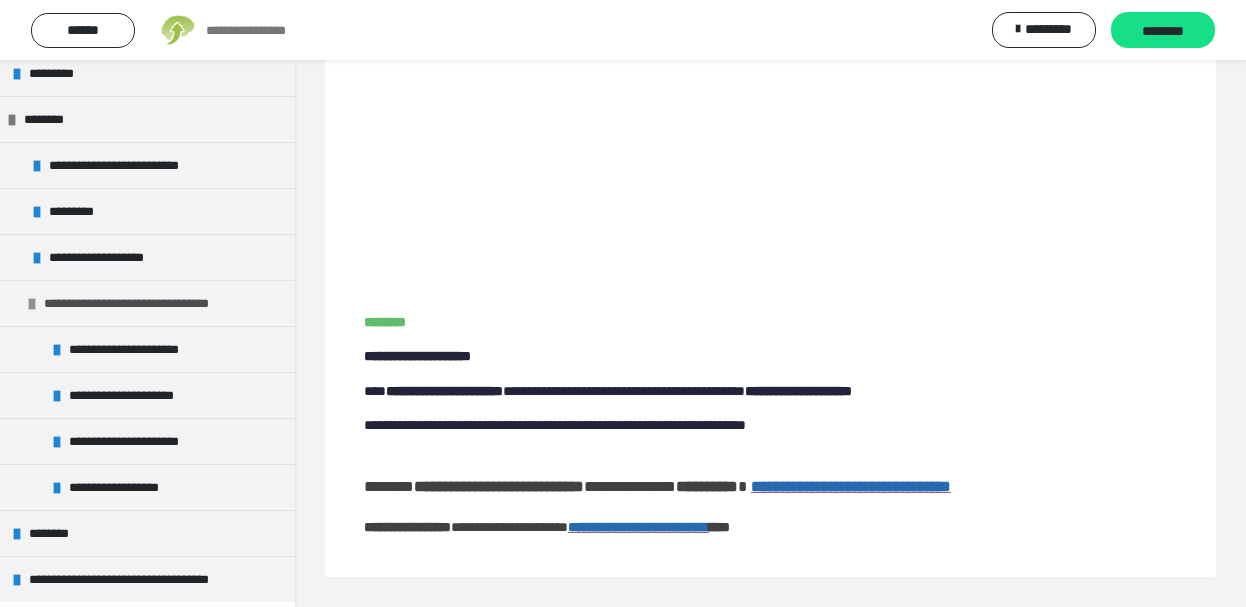 click at bounding box center (32, 304) 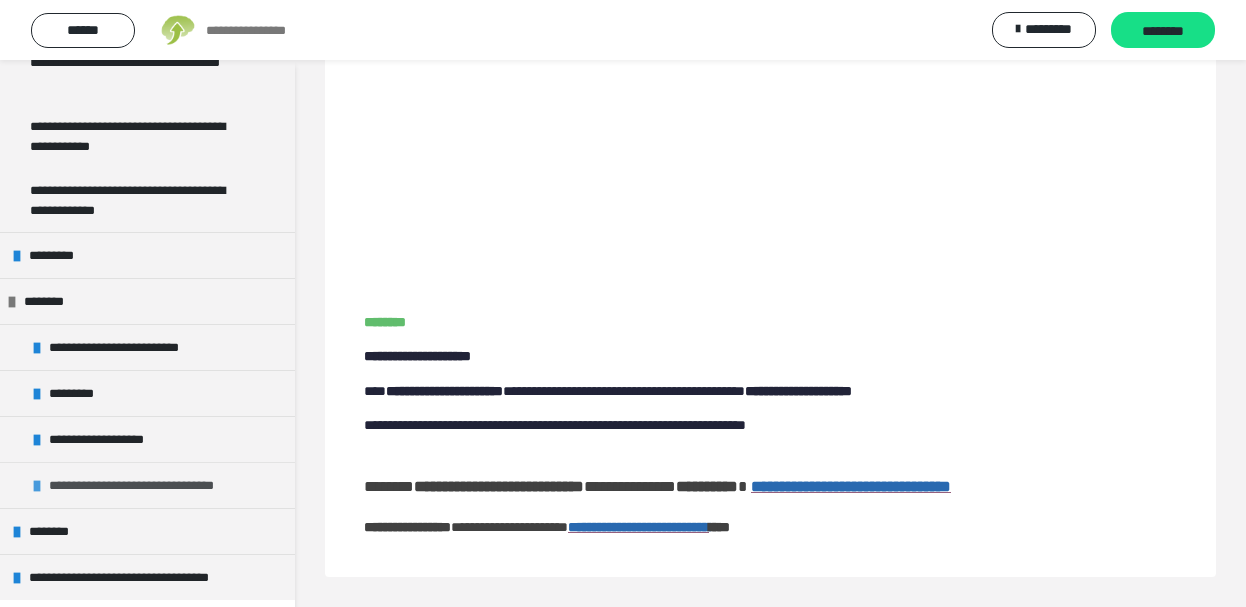 scroll, scrollTop: 378, scrollLeft: 0, axis: vertical 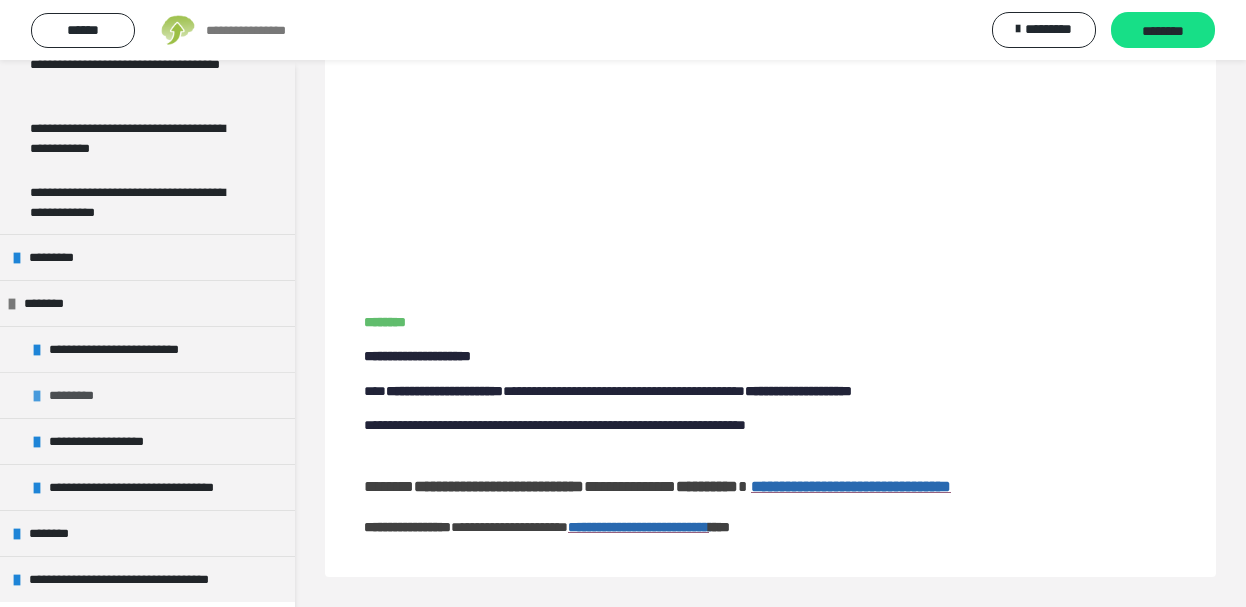 click at bounding box center (37, 396) 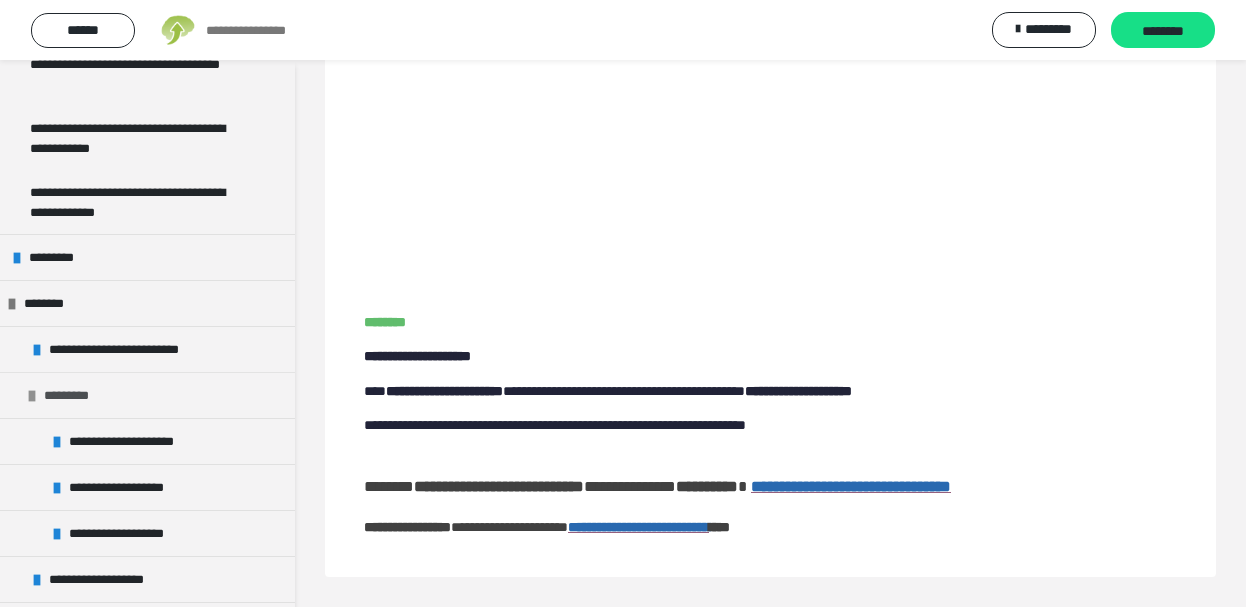 click at bounding box center (32, 396) 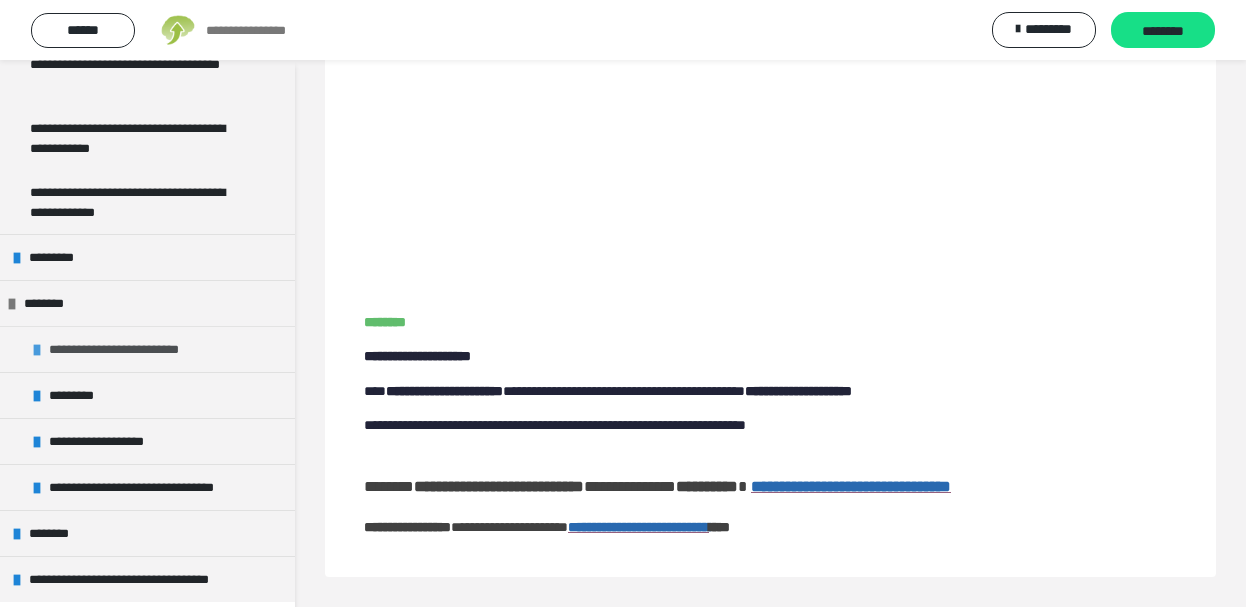 click at bounding box center [37, 350] 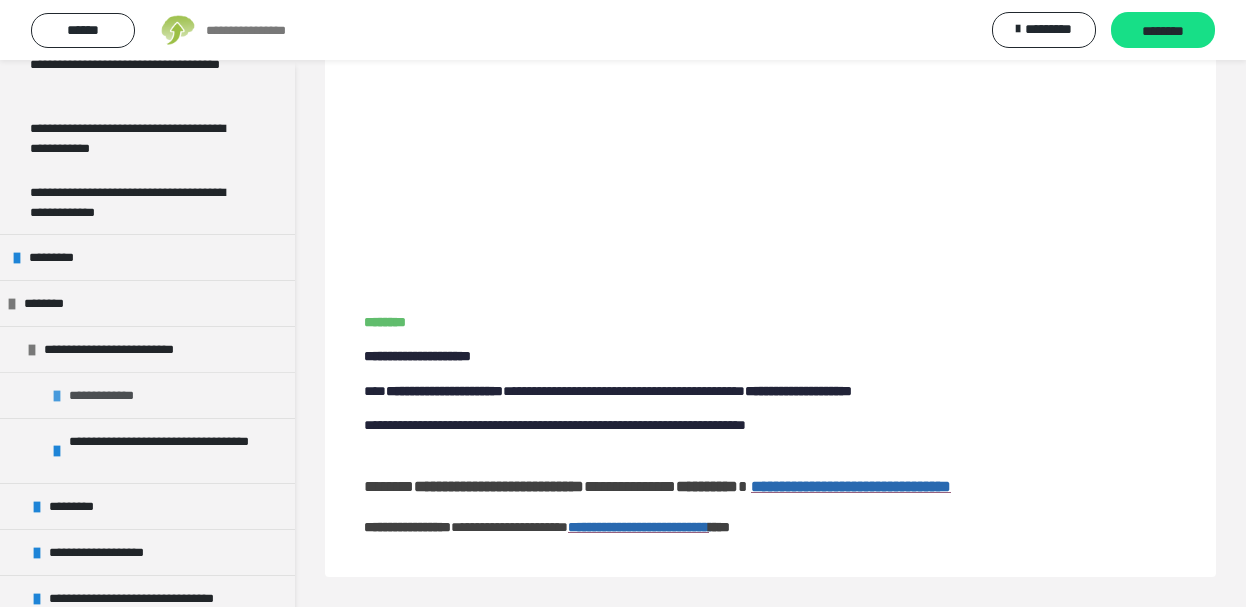 click at bounding box center [57, 396] 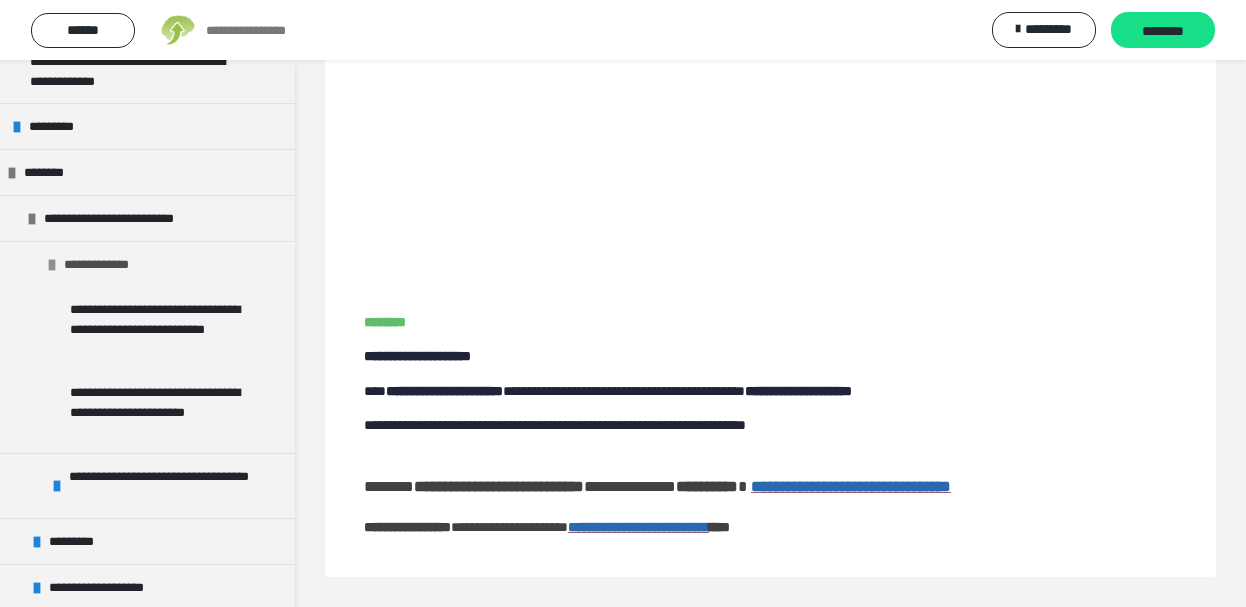 scroll, scrollTop: 510, scrollLeft: 0, axis: vertical 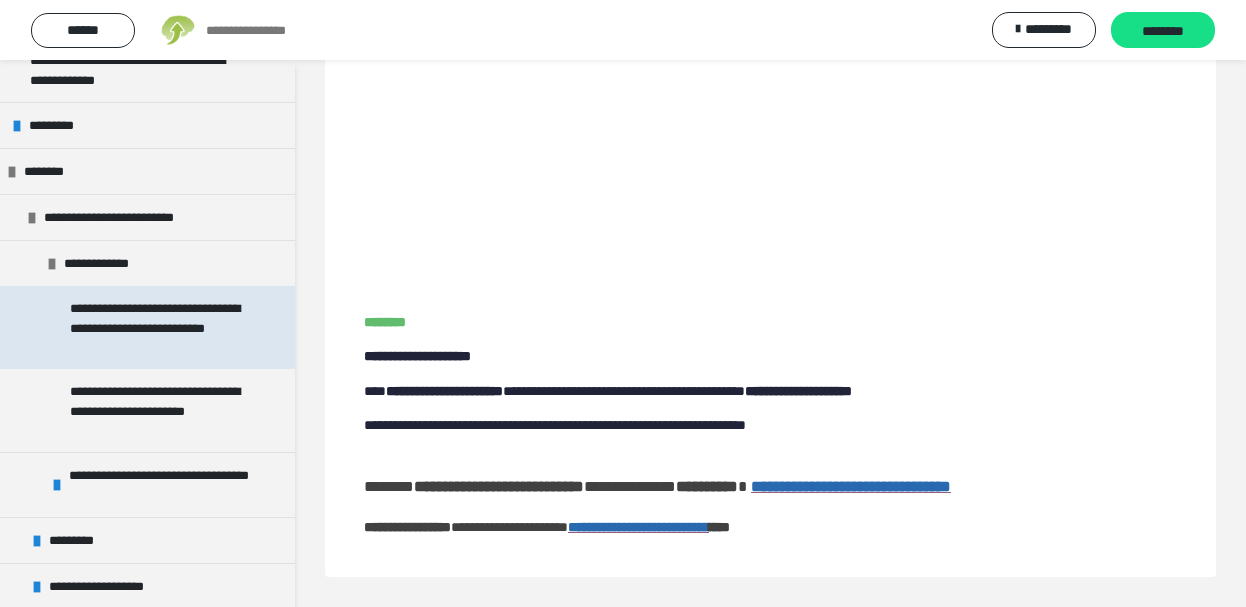 click on "**********" at bounding box center [159, 327] 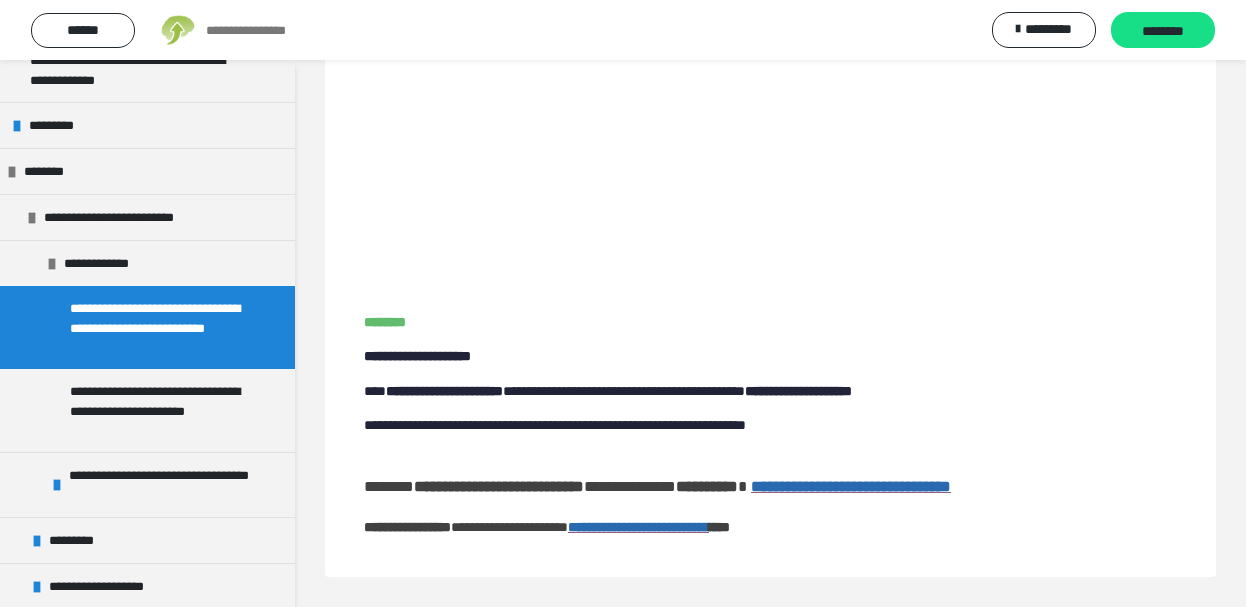 scroll, scrollTop: 278, scrollLeft: 0, axis: vertical 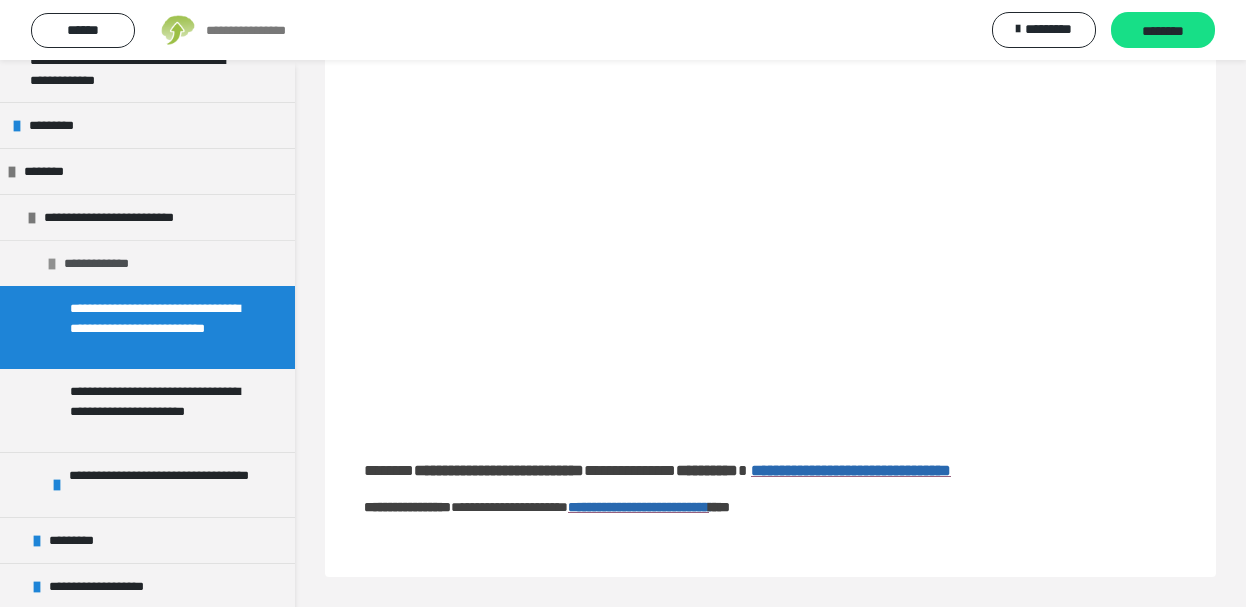 click at bounding box center [52, 264] 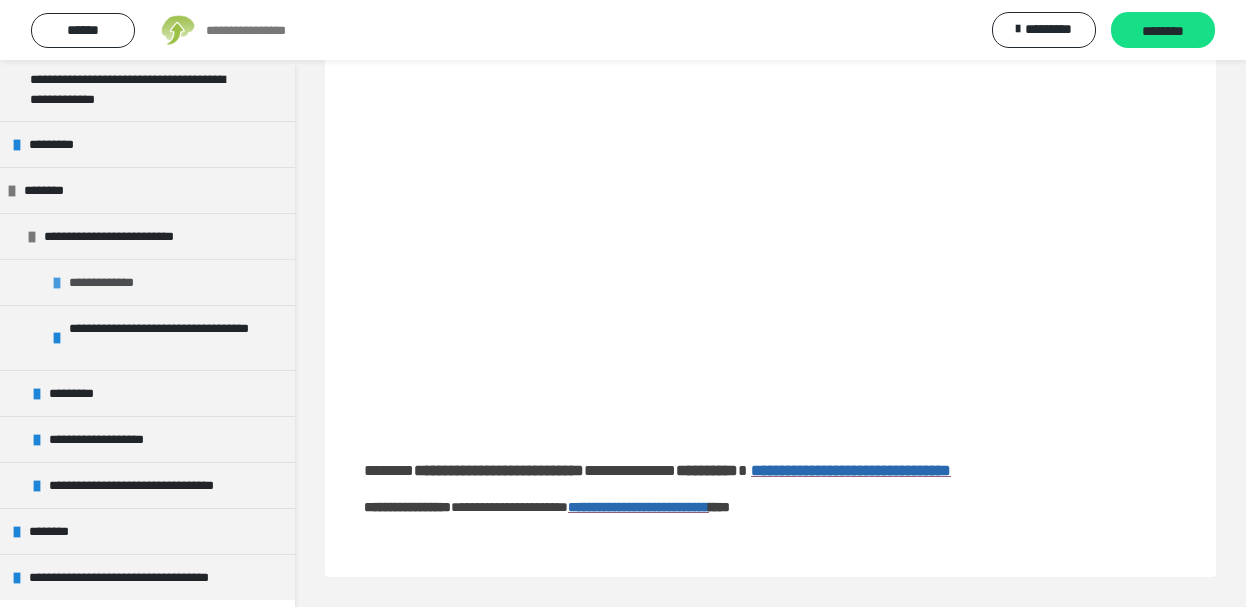 scroll, scrollTop: 489, scrollLeft: 0, axis: vertical 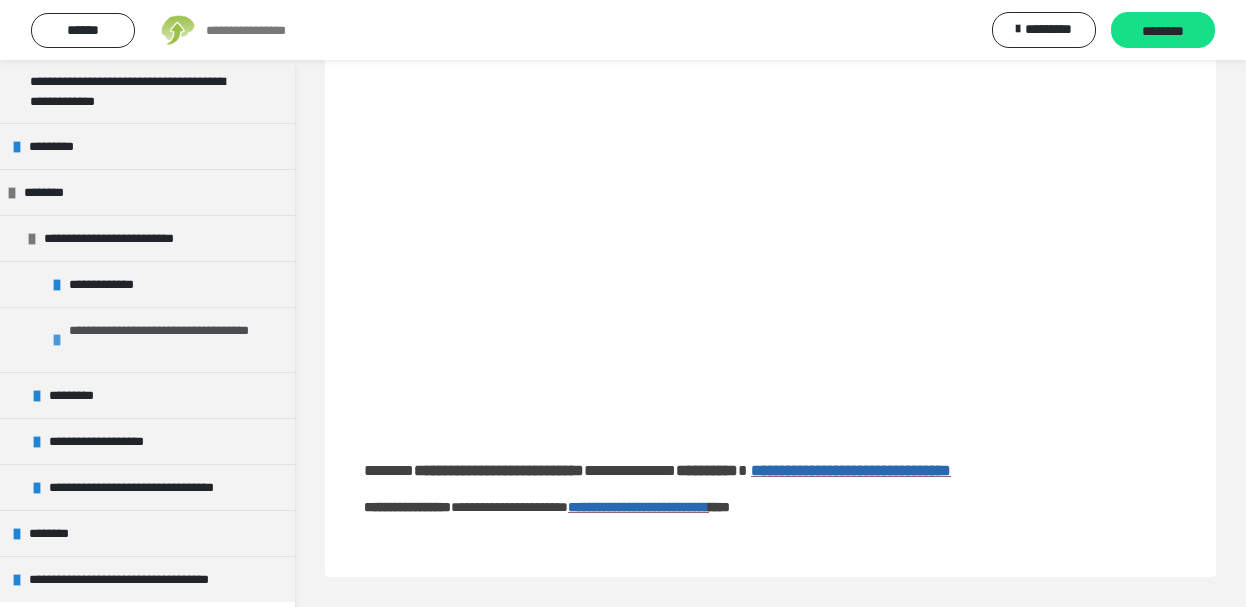 click at bounding box center [57, 340] 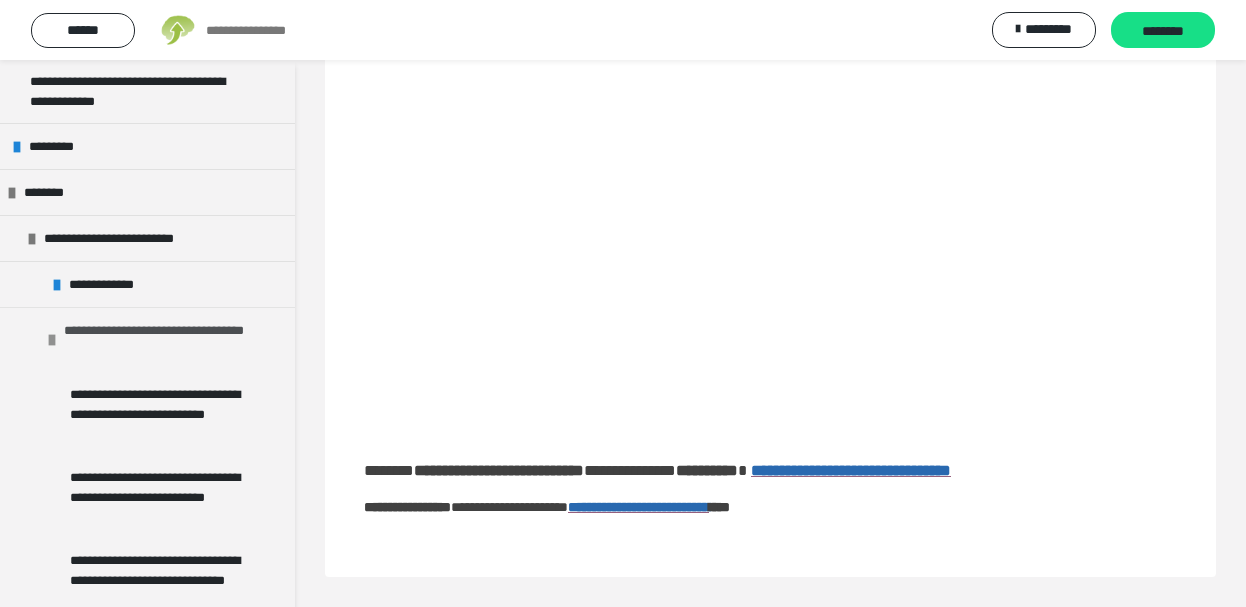 click at bounding box center [52, 340] 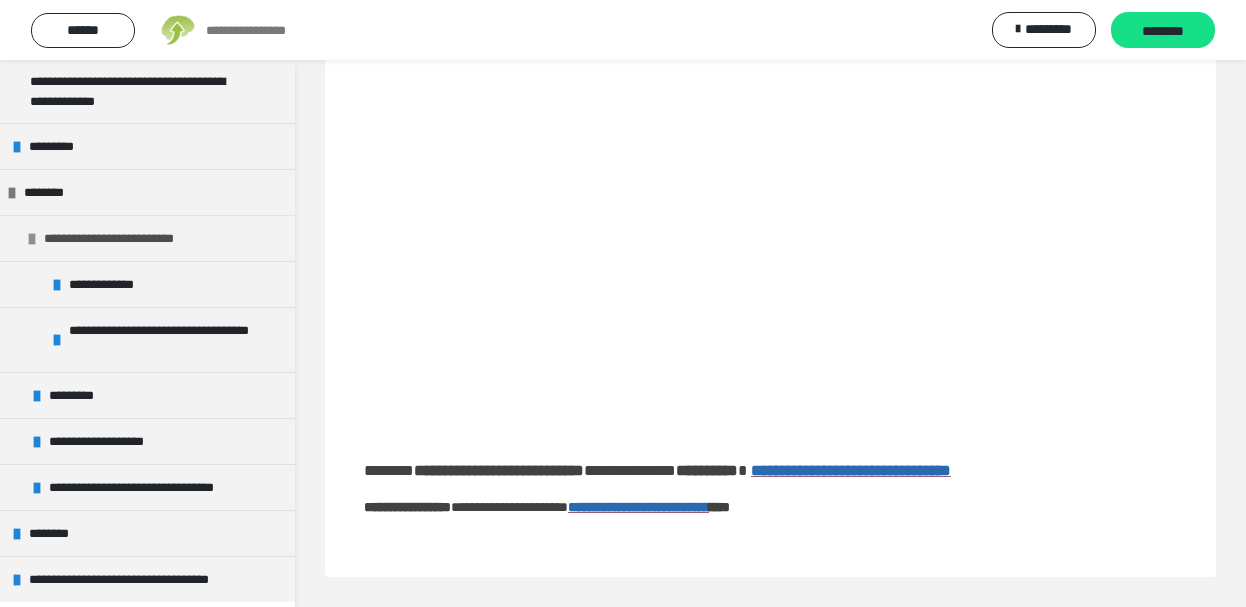 click at bounding box center [32, 239] 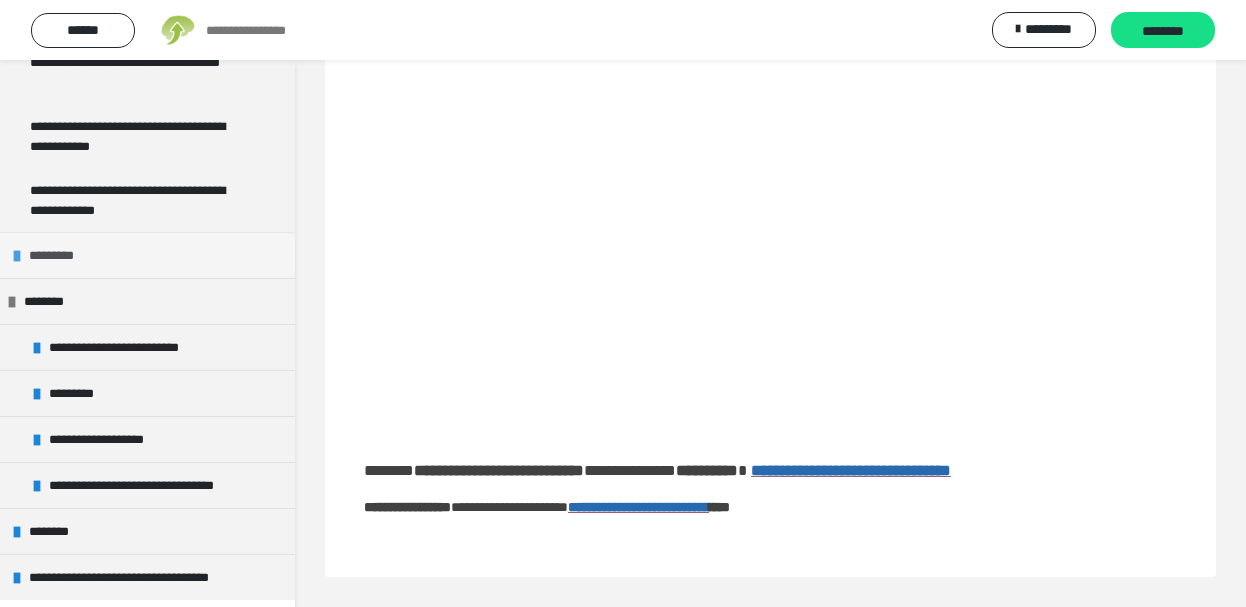 scroll, scrollTop: 378, scrollLeft: 0, axis: vertical 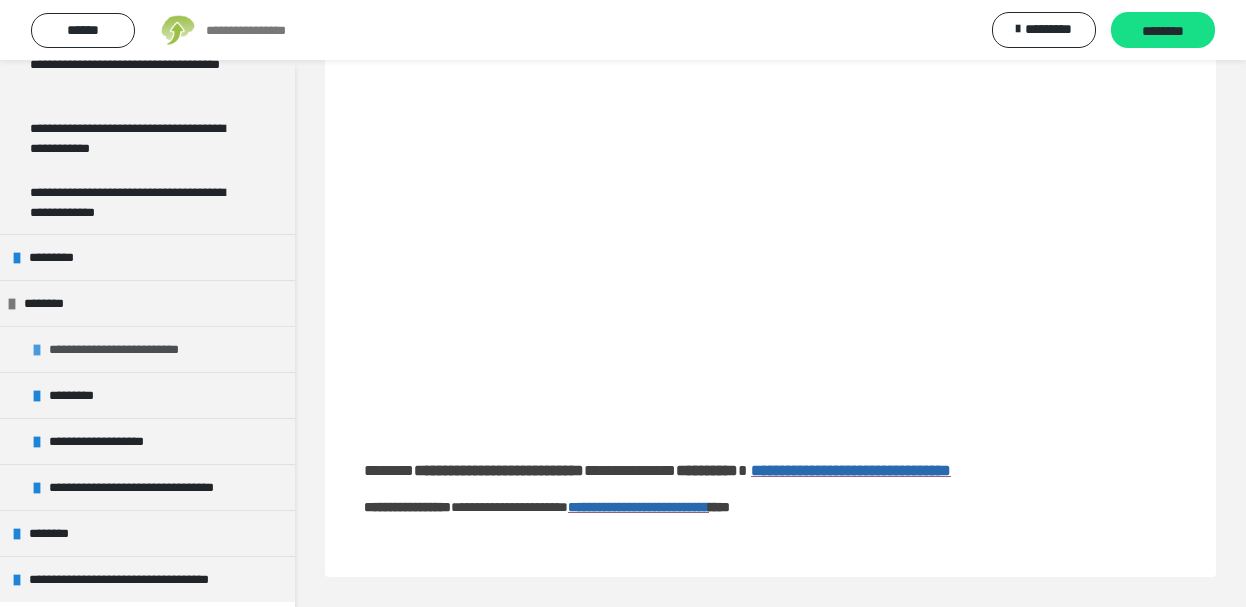 click at bounding box center (37, 350) 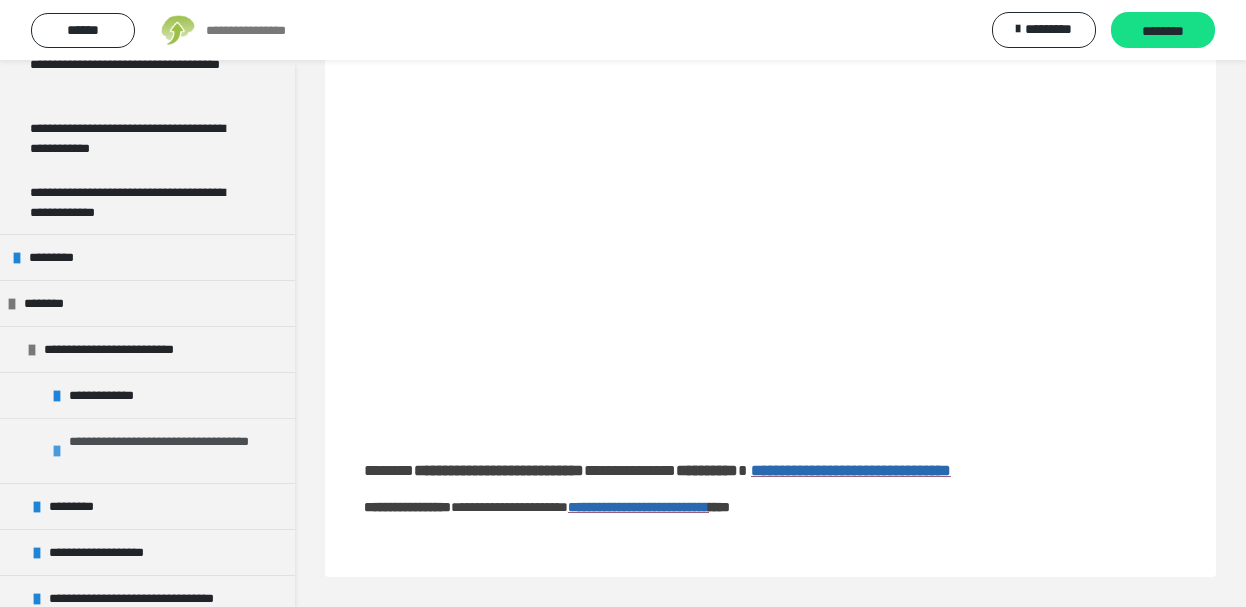 click on "**********" at bounding box center (177, 451) 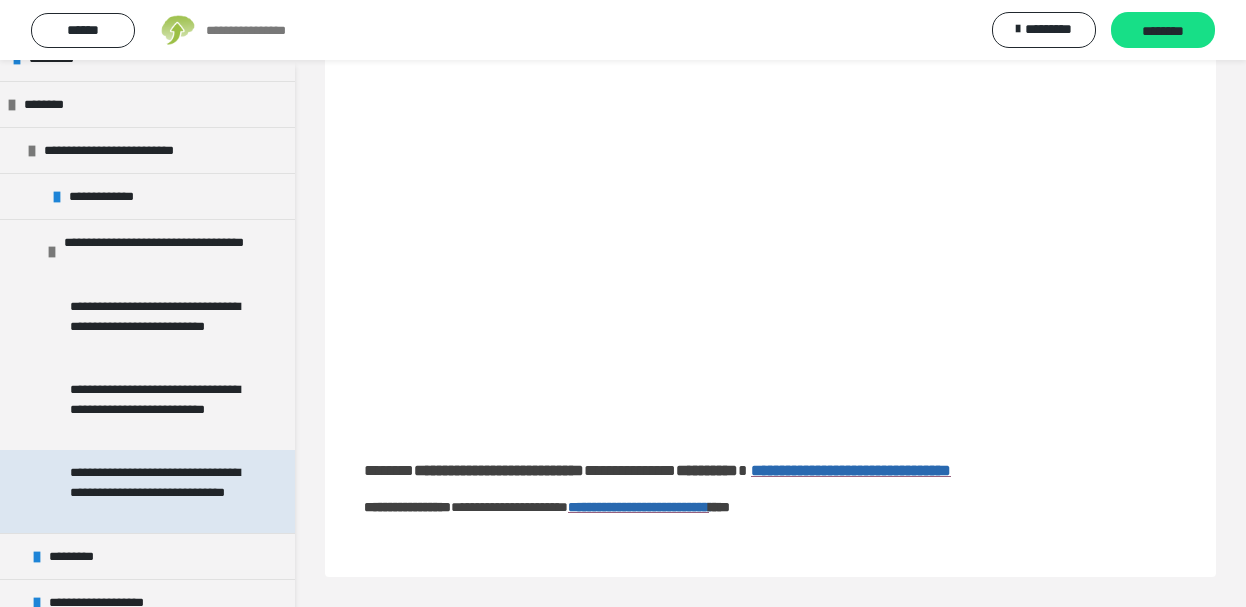 scroll, scrollTop: 386, scrollLeft: 0, axis: vertical 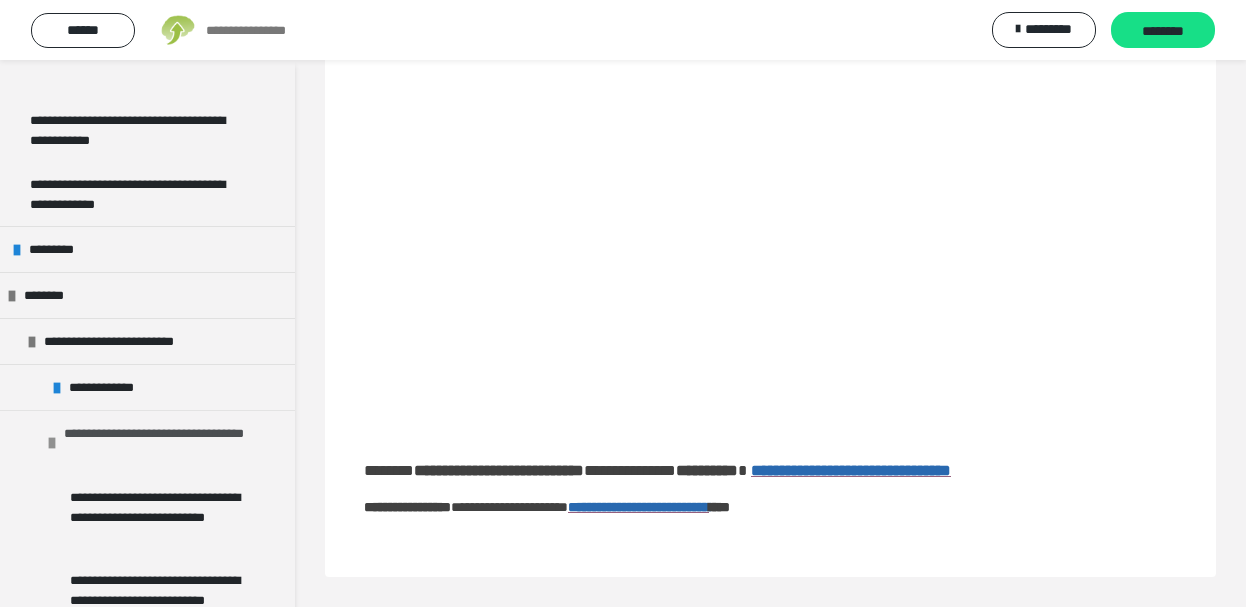 click at bounding box center (52, 443) 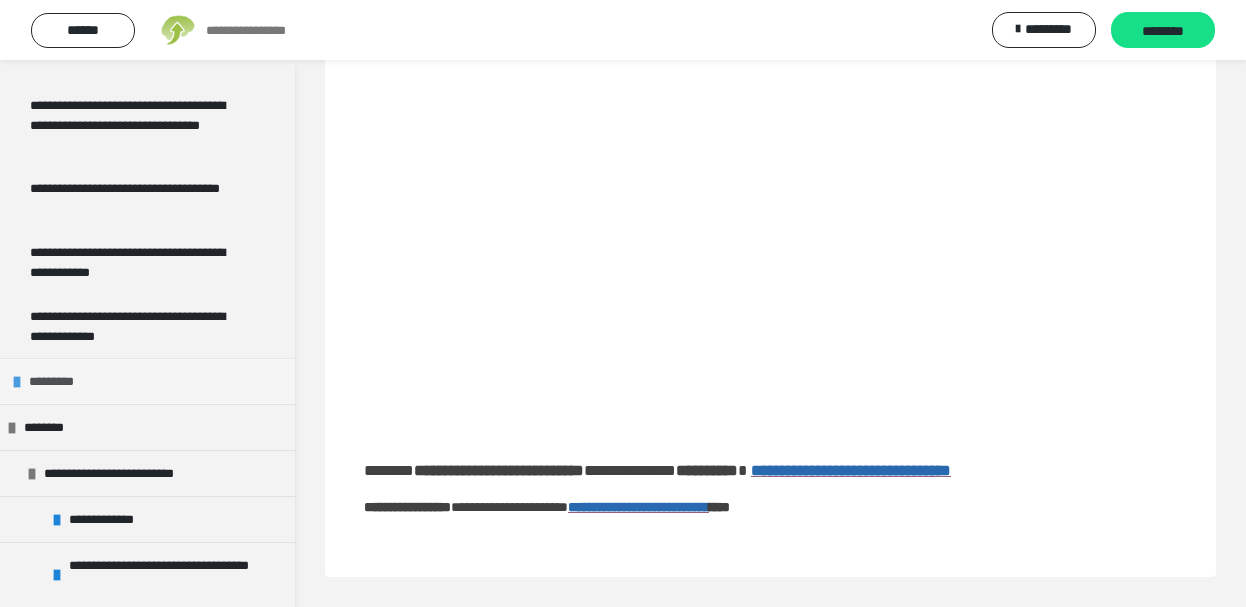scroll, scrollTop: 244, scrollLeft: 0, axis: vertical 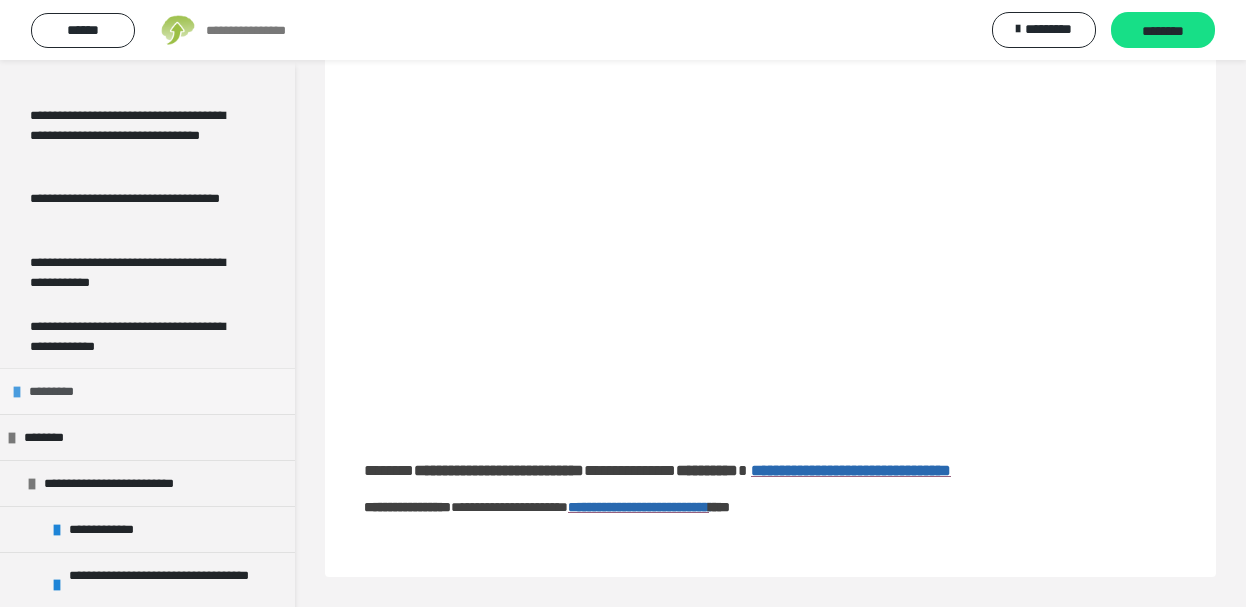 click on "*********" at bounding box center (61, 391) 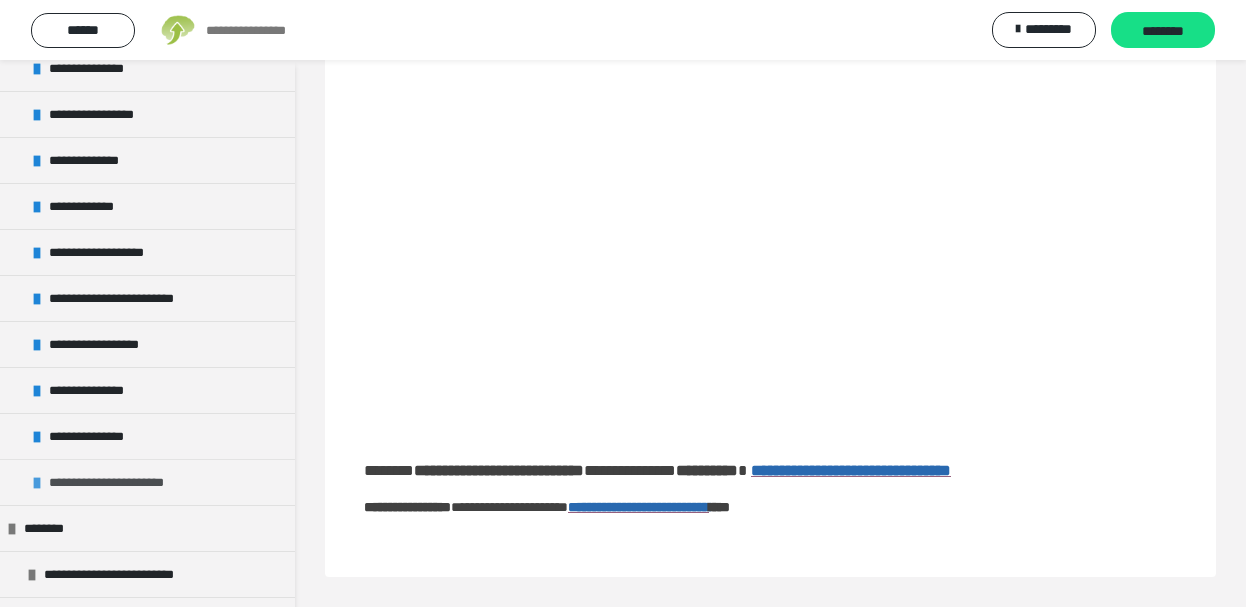scroll, scrollTop: 708, scrollLeft: 0, axis: vertical 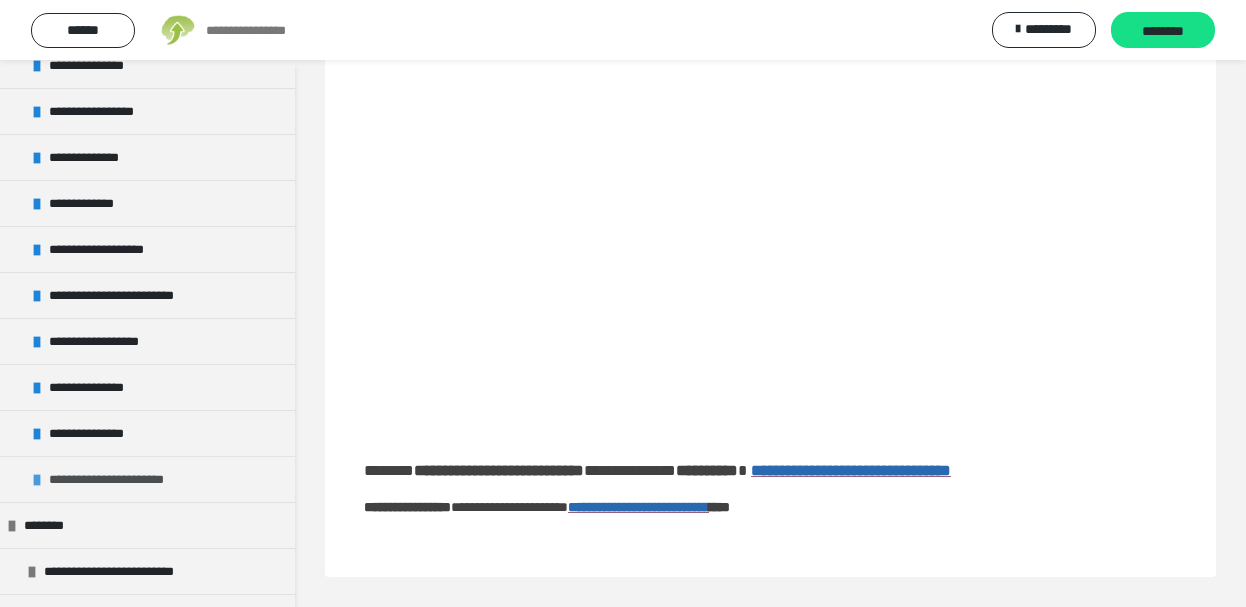 click at bounding box center [37, 480] 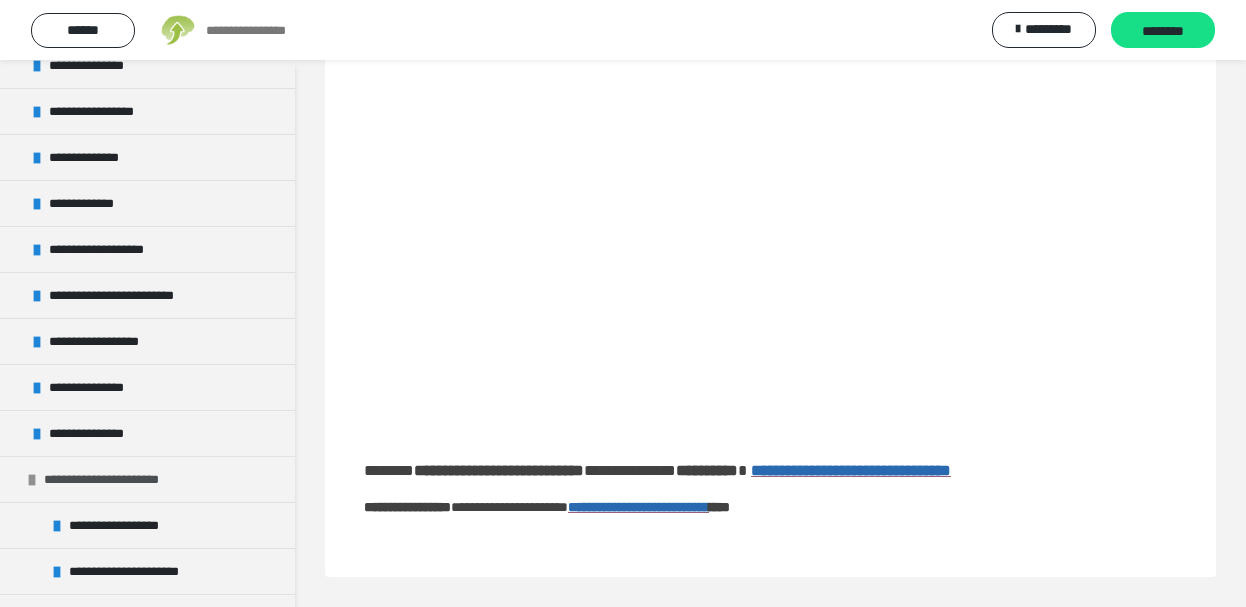 click at bounding box center [32, 480] 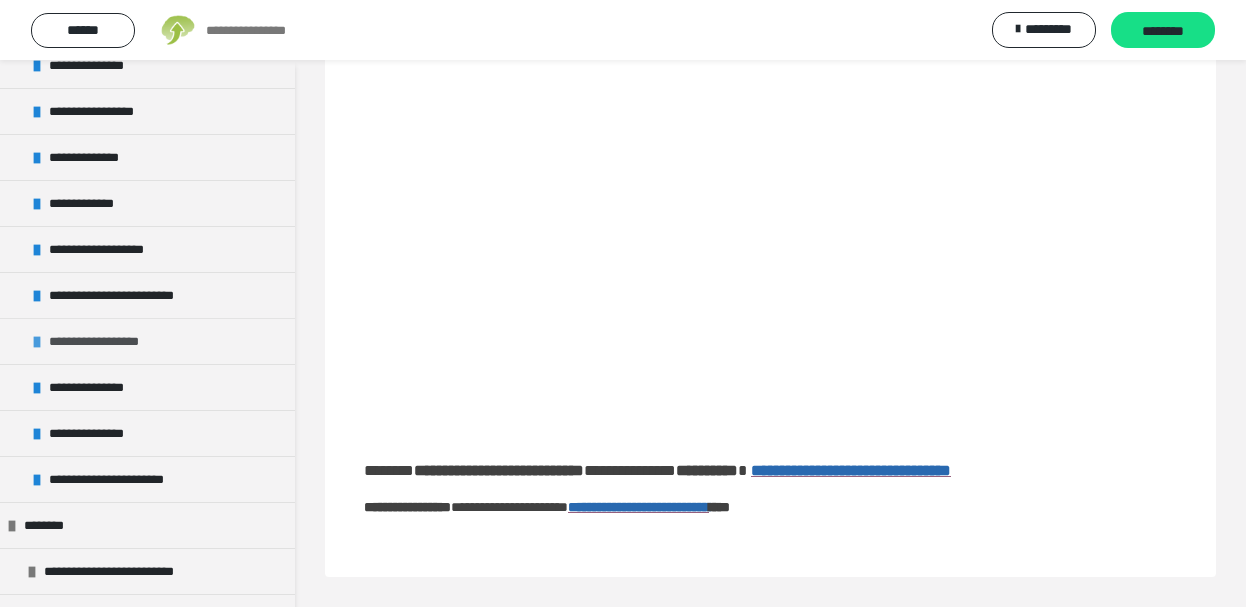 click on "**********" at bounding box center [106, 341] 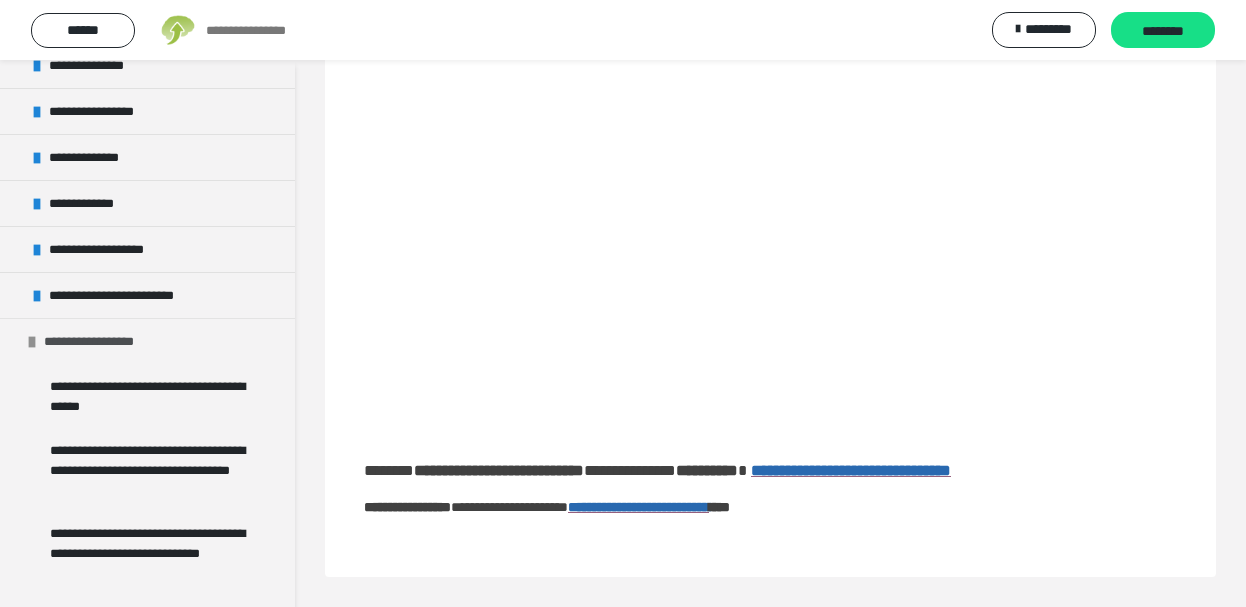 click on "**********" at bounding box center [101, 341] 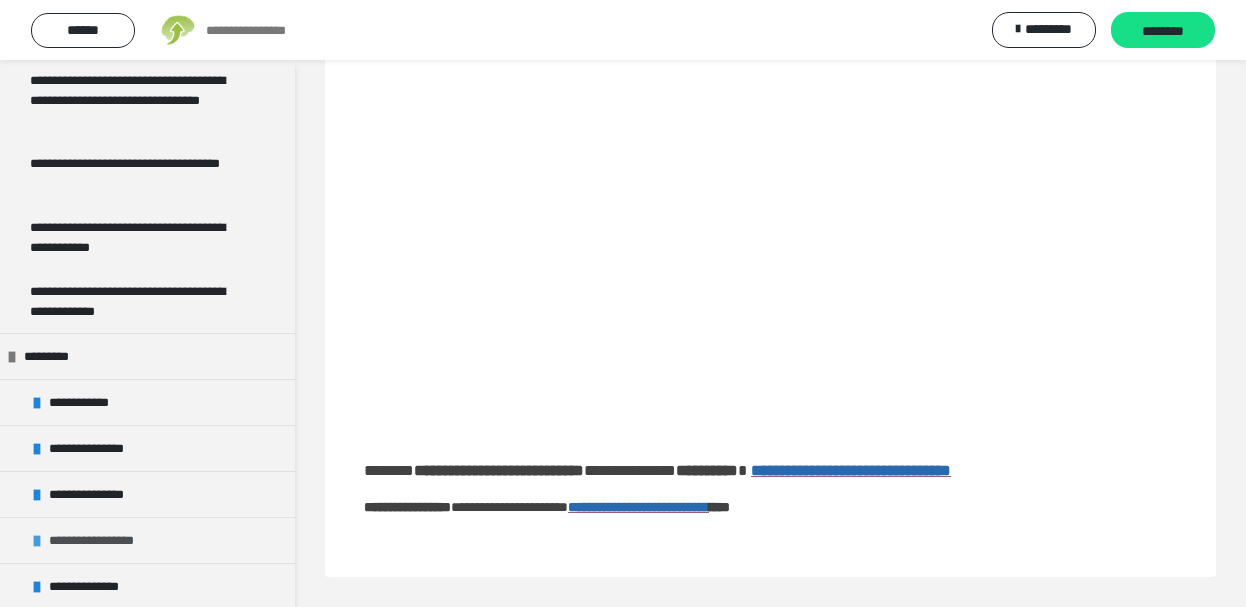 scroll, scrollTop: 285, scrollLeft: 0, axis: vertical 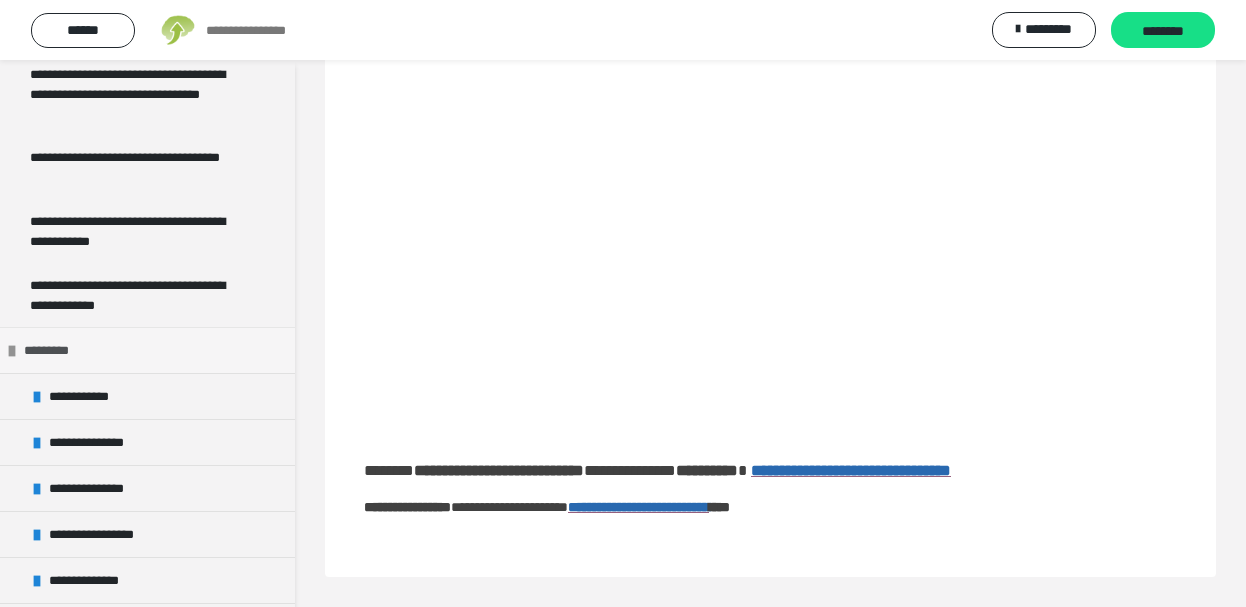 click at bounding box center (12, 351) 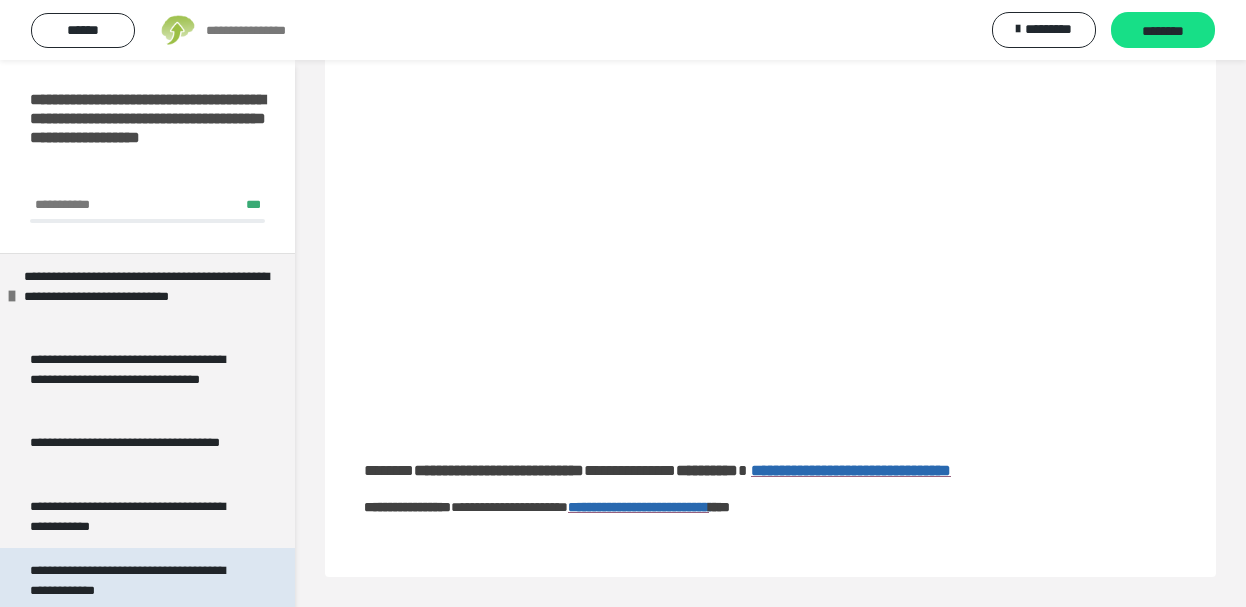 scroll, scrollTop: 0, scrollLeft: 0, axis: both 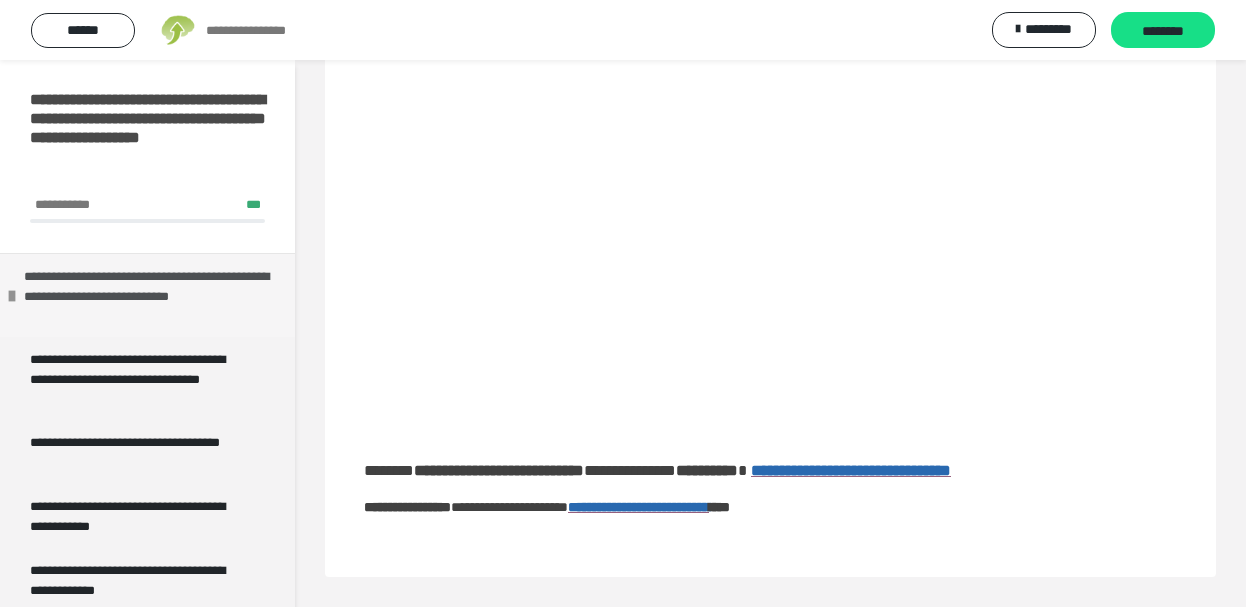 click on "**********" at bounding box center [152, 295] 